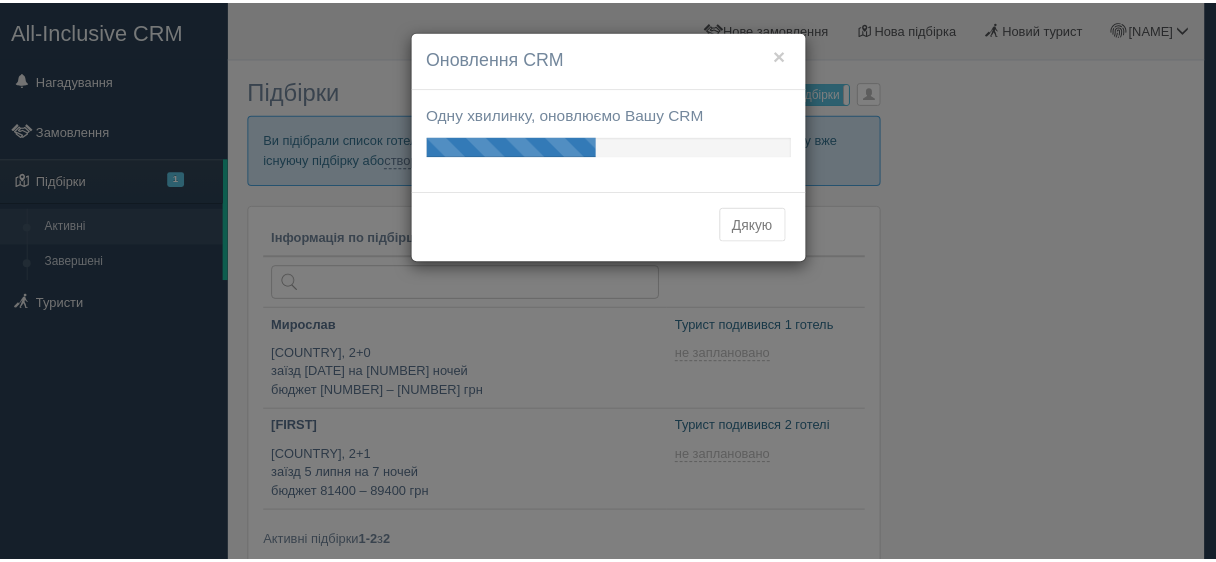 scroll, scrollTop: 0, scrollLeft: 0, axis: both 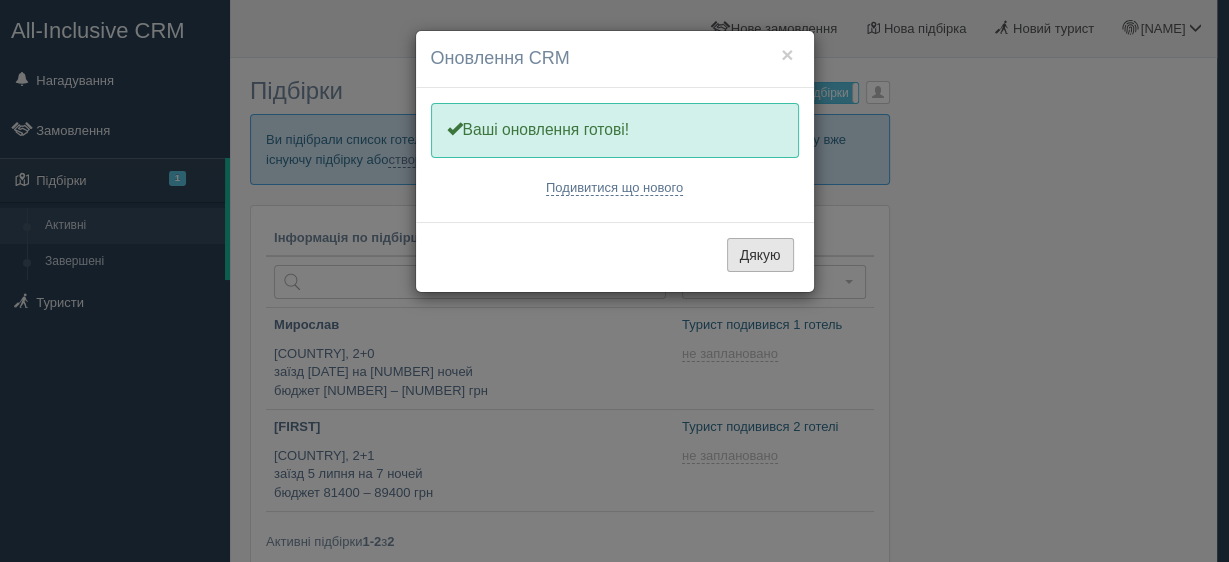 click on "Дякую" at bounding box center (760, 255) 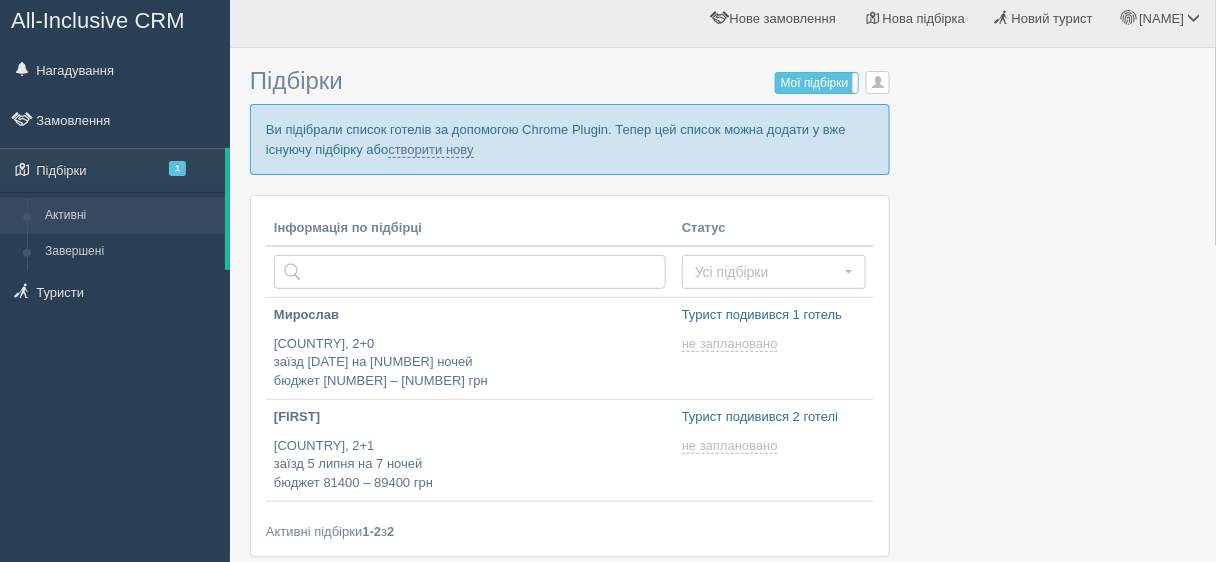 scroll, scrollTop: 0, scrollLeft: 0, axis: both 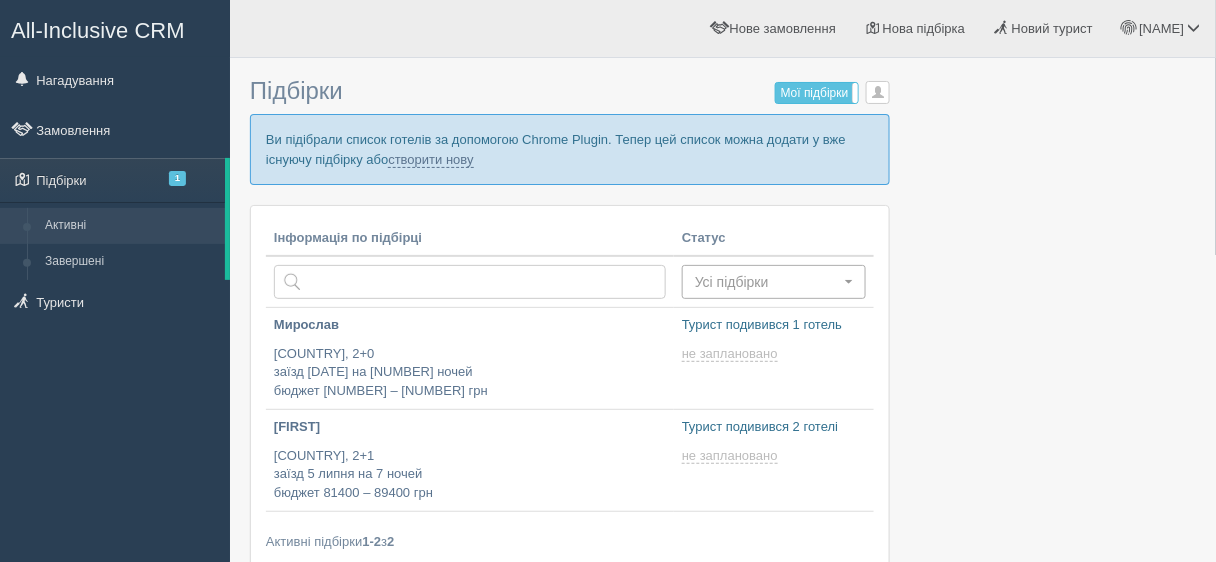 click at bounding box center (849, 282) 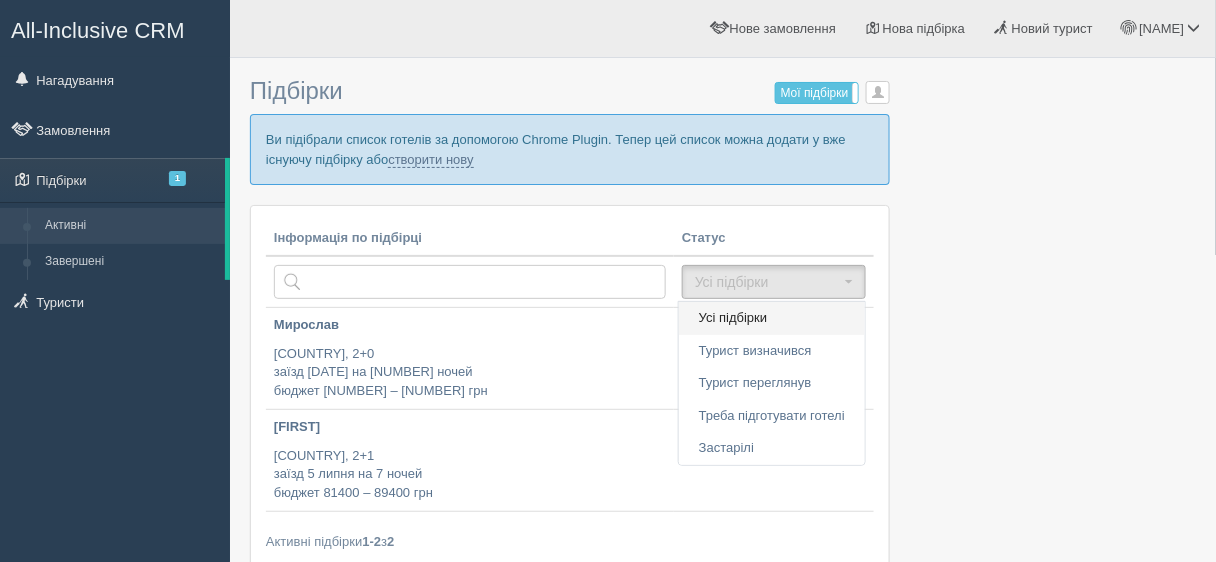 click on "Усі підбірки" at bounding box center [772, 318] 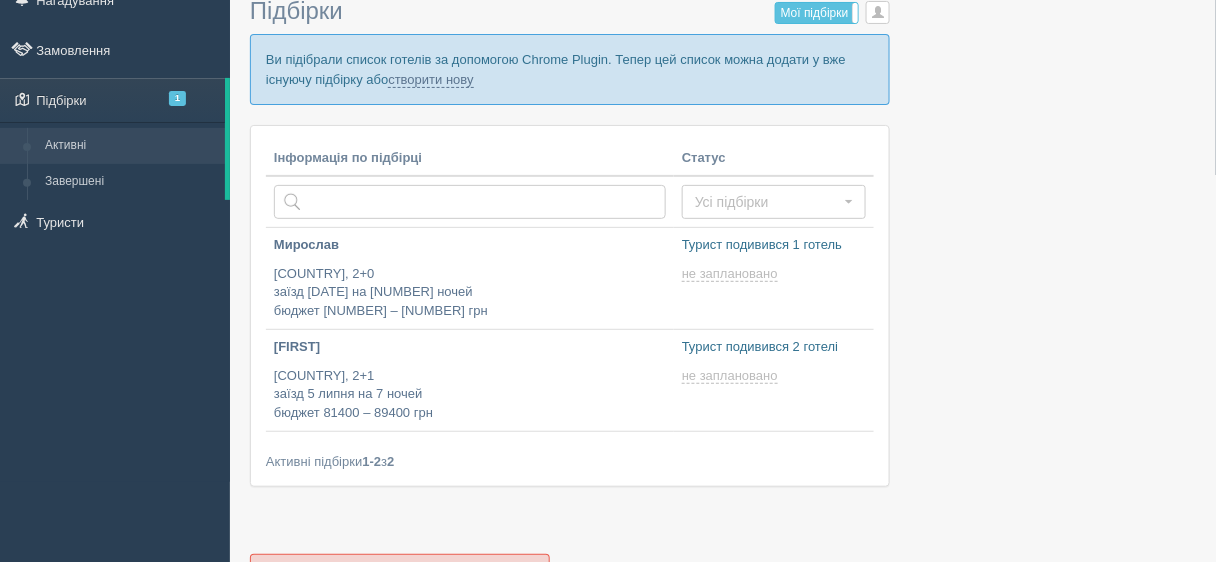 scroll, scrollTop: 0, scrollLeft: 0, axis: both 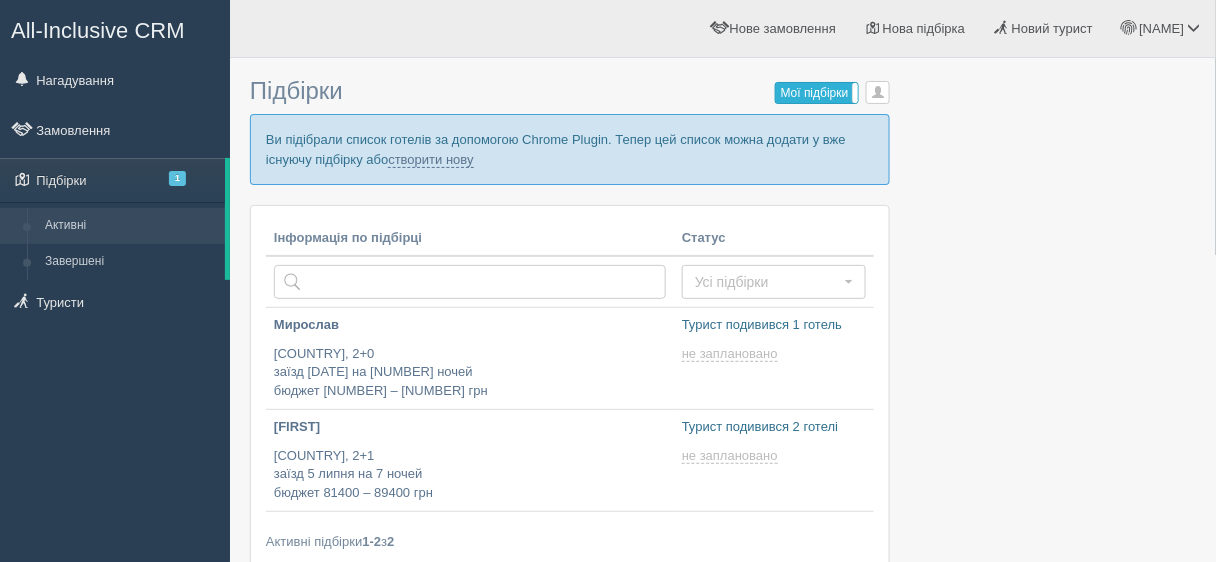 click on "Мої підбірки" at bounding box center [817, 93] 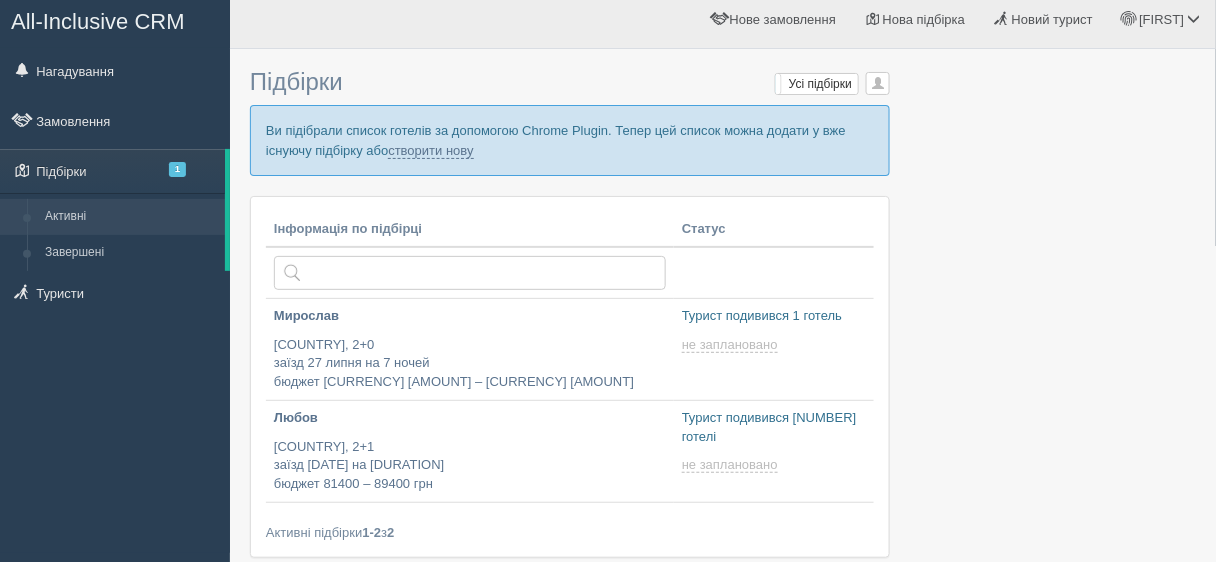 scroll, scrollTop: 0, scrollLeft: 0, axis: both 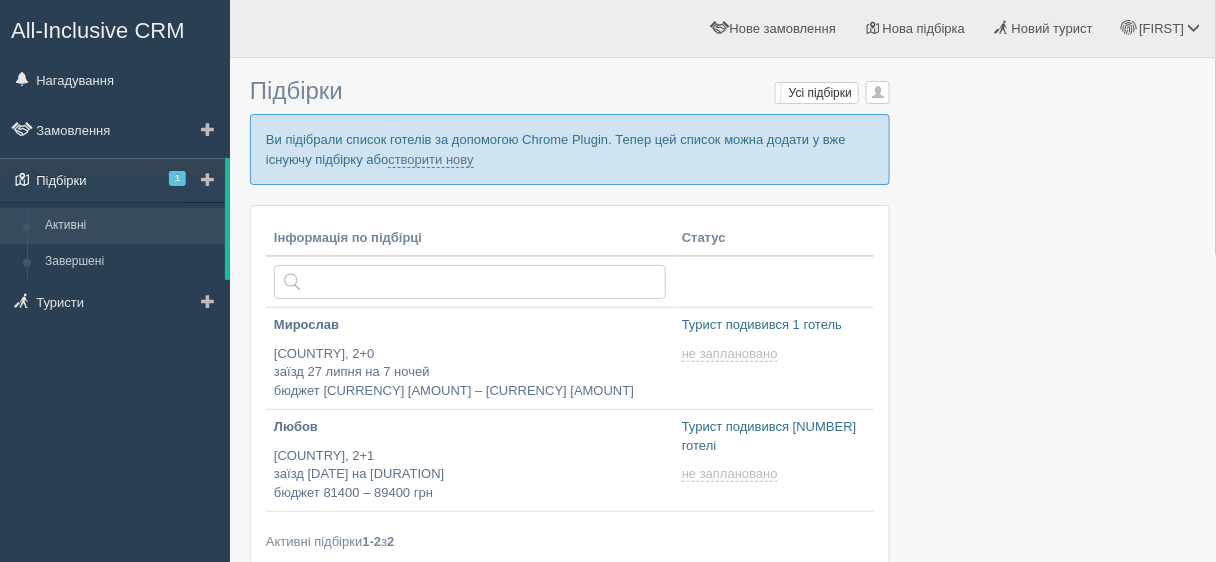 click on "Підбірки 1" at bounding box center [112, 180] 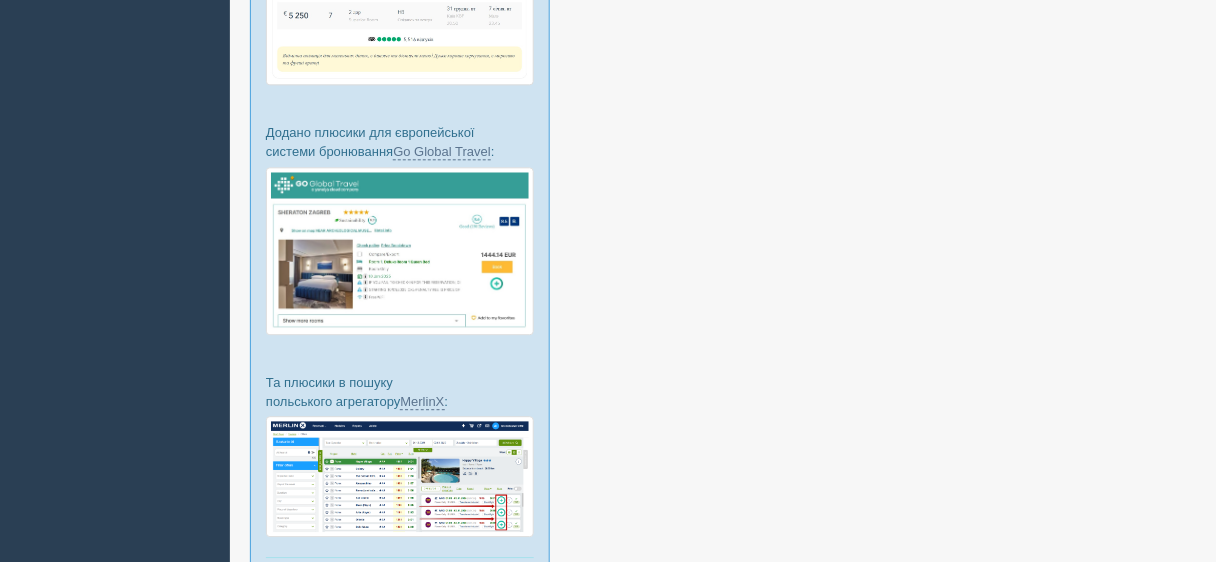scroll, scrollTop: 1275, scrollLeft: 0, axis: vertical 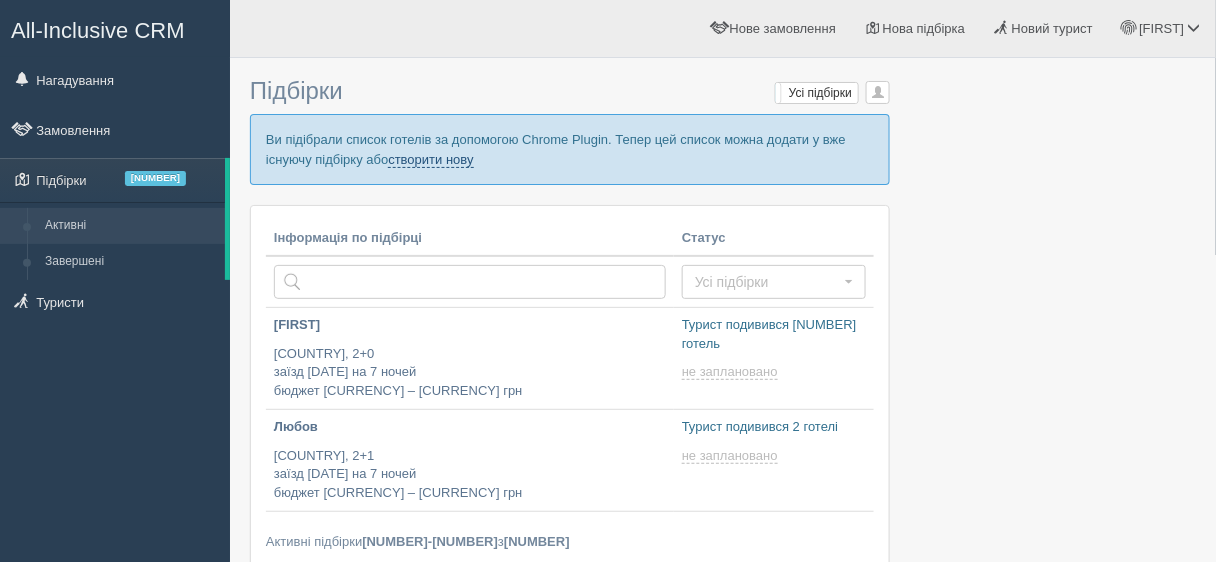 click on "створити нову" at bounding box center [430, 160] 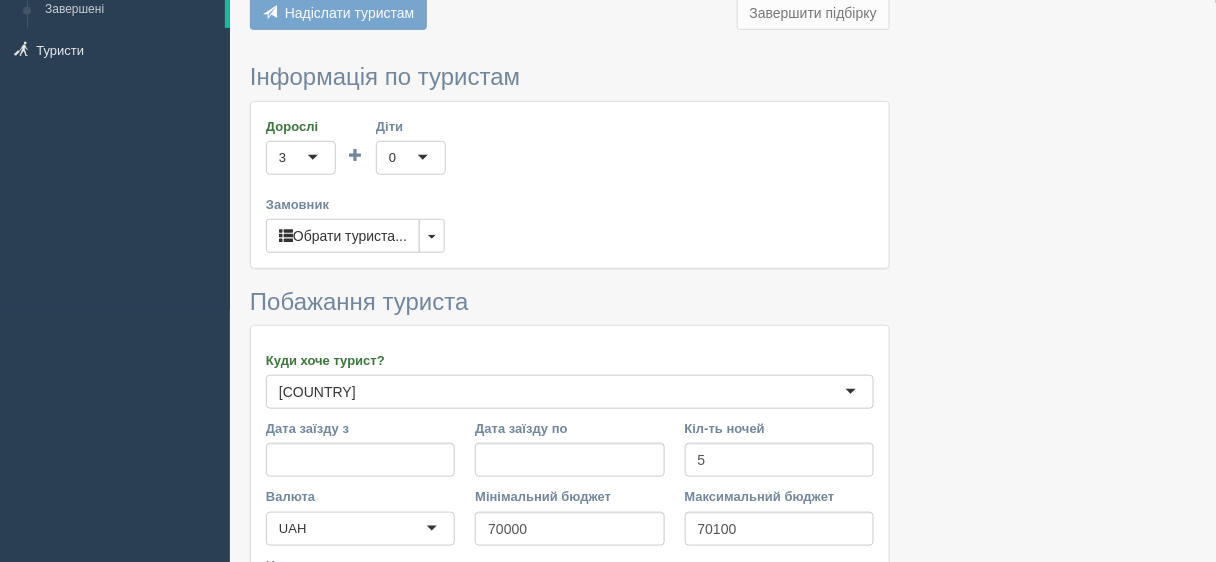 scroll, scrollTop: 240, scrollLeft: 0, axis: vertical 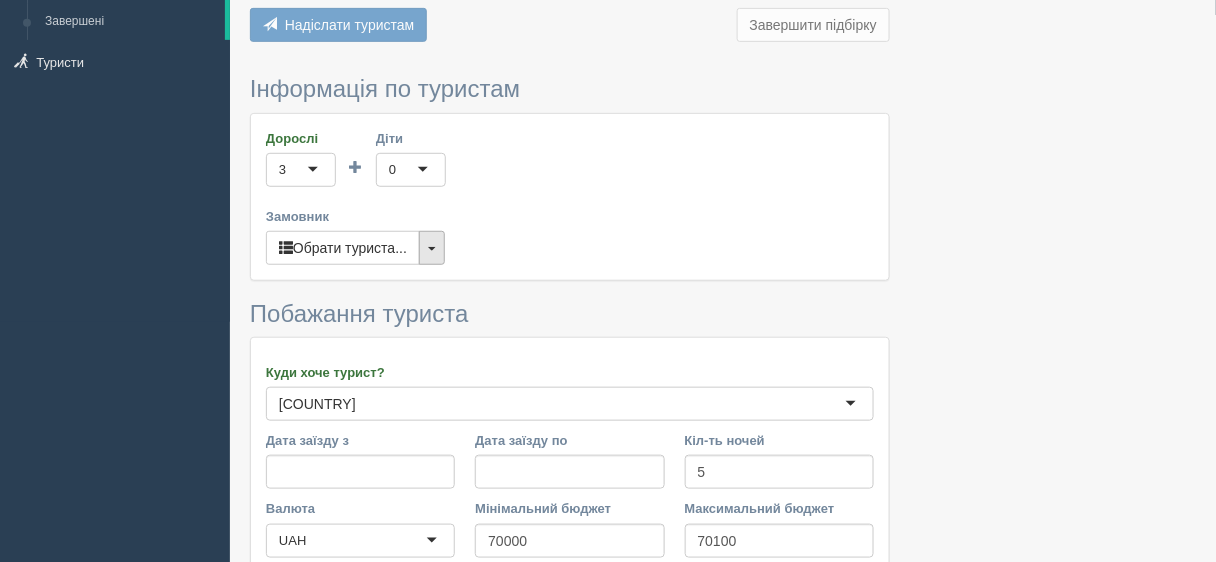 click at bounding box center (432, 248) 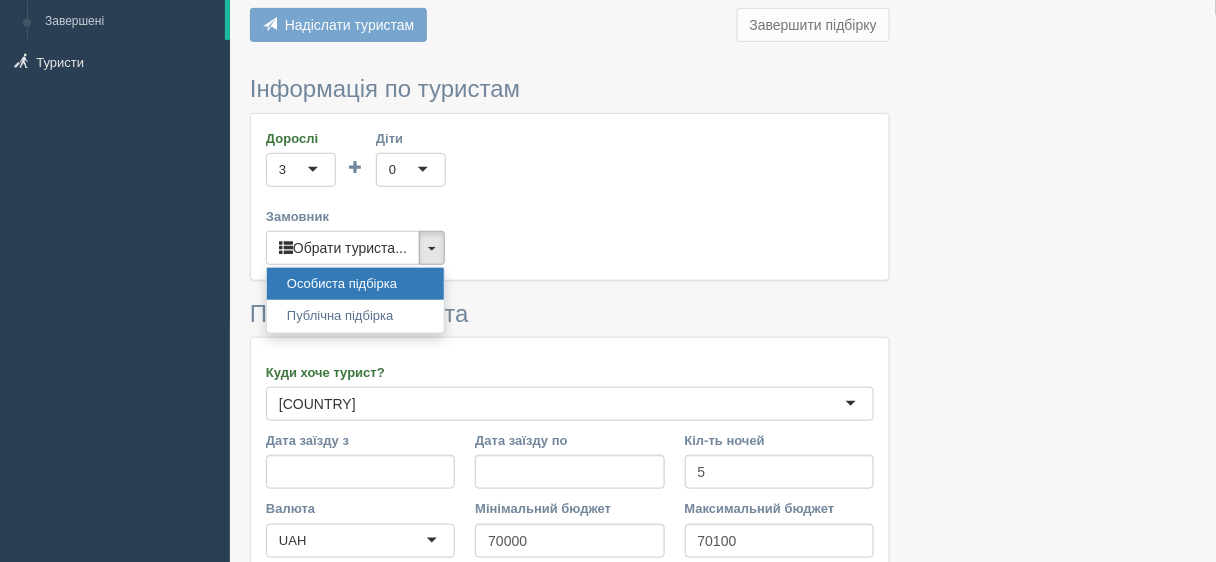 click on "Дорослі
3 3 1 2 3 4 5 6 7 8 9 10 11 12 13 14 15 16 17 18 19 20 21 22 23 24 25 26 27 28 29 30 31 32 33 34 35 36 37 38 39 40 41 42 43 44 45 46 47 48 49 50
Діти
0 0
Вік дітей
Замовник
Обрати туриста...
Публічна підбірка
Особиста підбірка
Публічна підбірка" at bounding box center (570, 197) 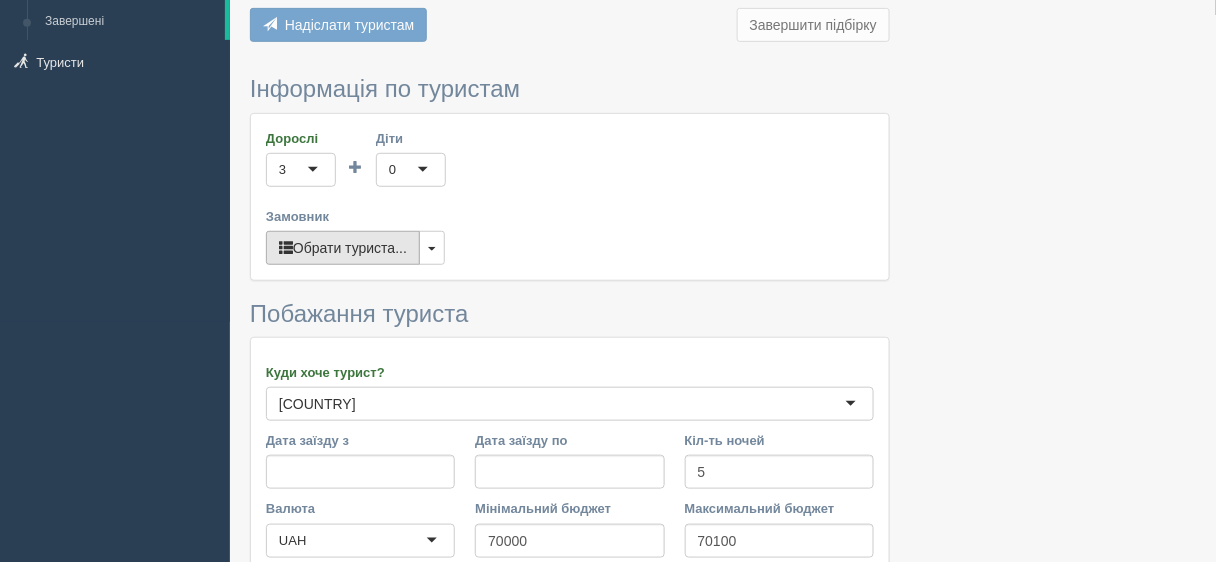 click on "Обрати туриста..." at bounding box center (343, 248) 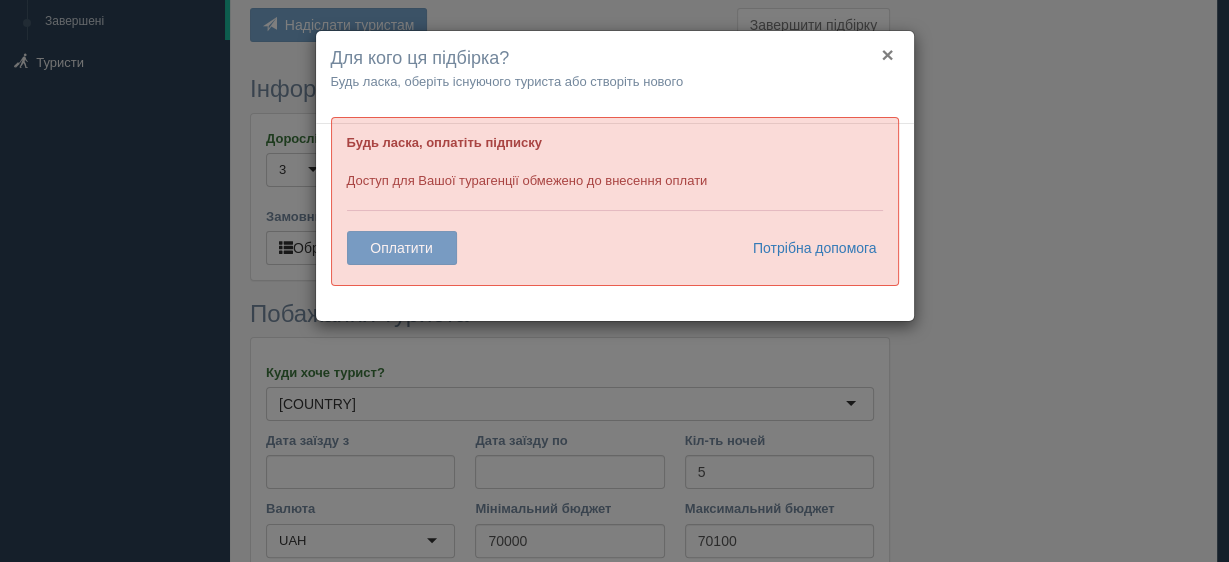 click on "×" at bounding box center (887, 54) 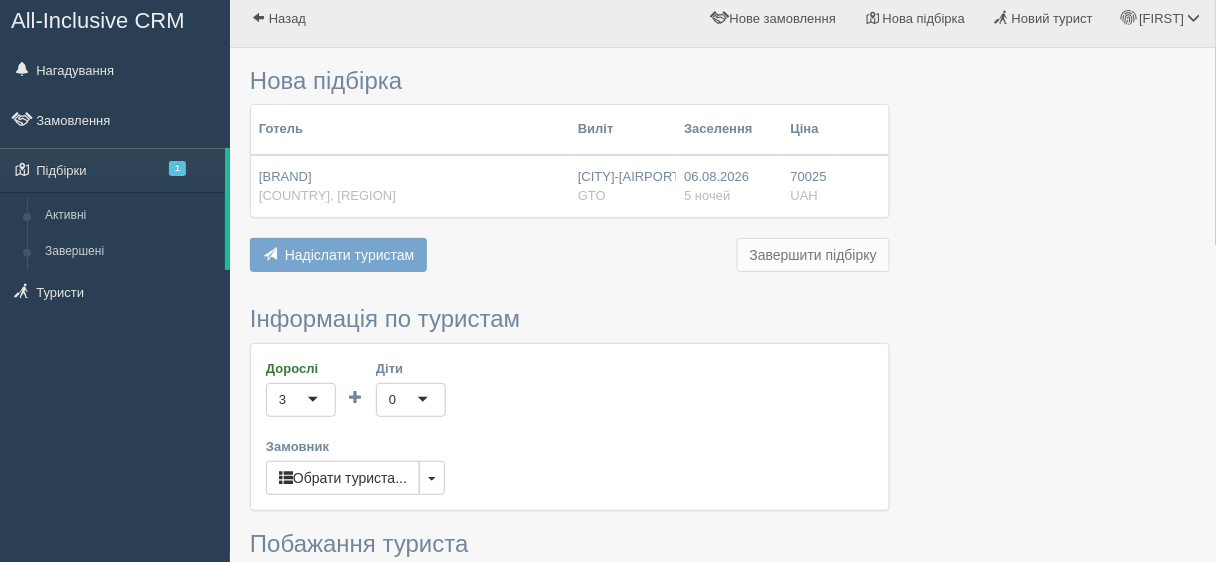 scroll, scrollTop: 0, scrollLeft: 0, axis: both 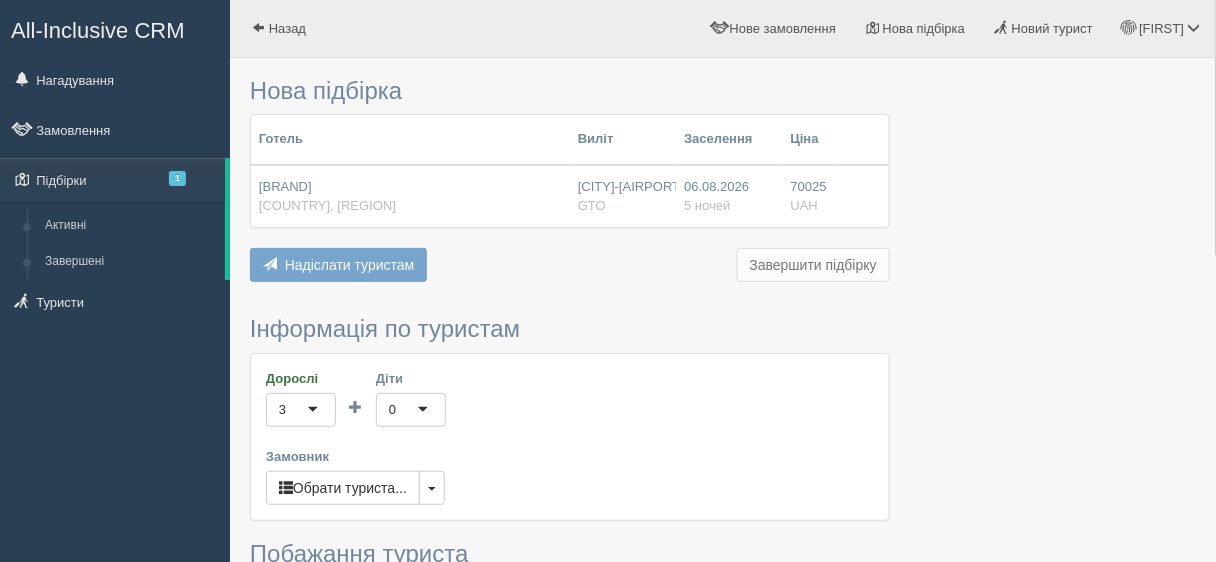 click at bounding box center [723, 1104] 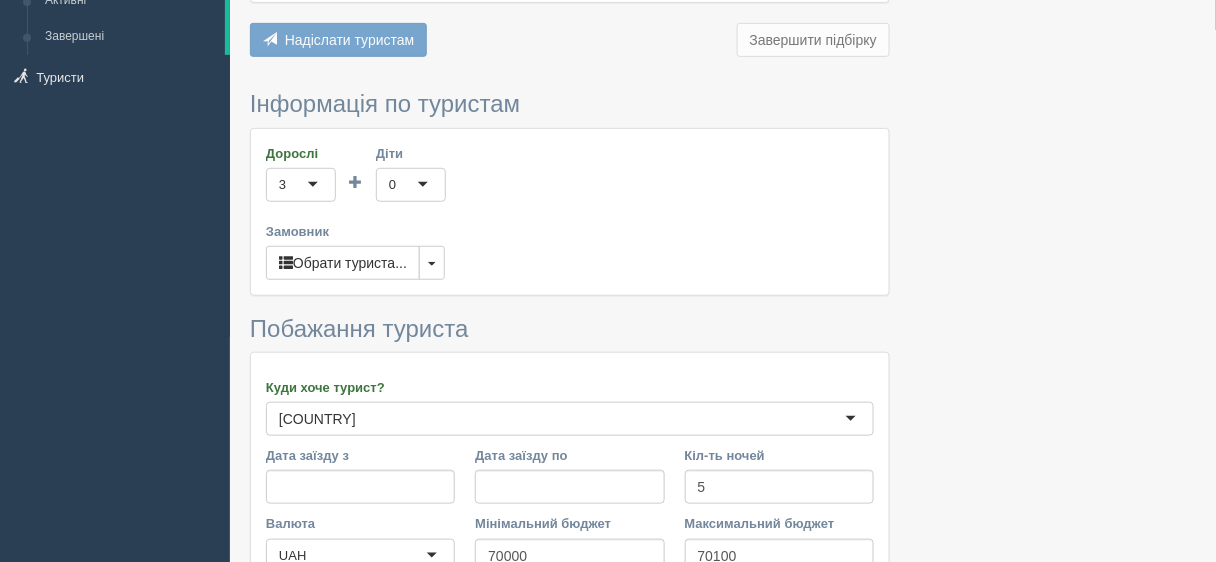 scroll, scrollTop: 221, scrollLeft: 0, axis: vertical 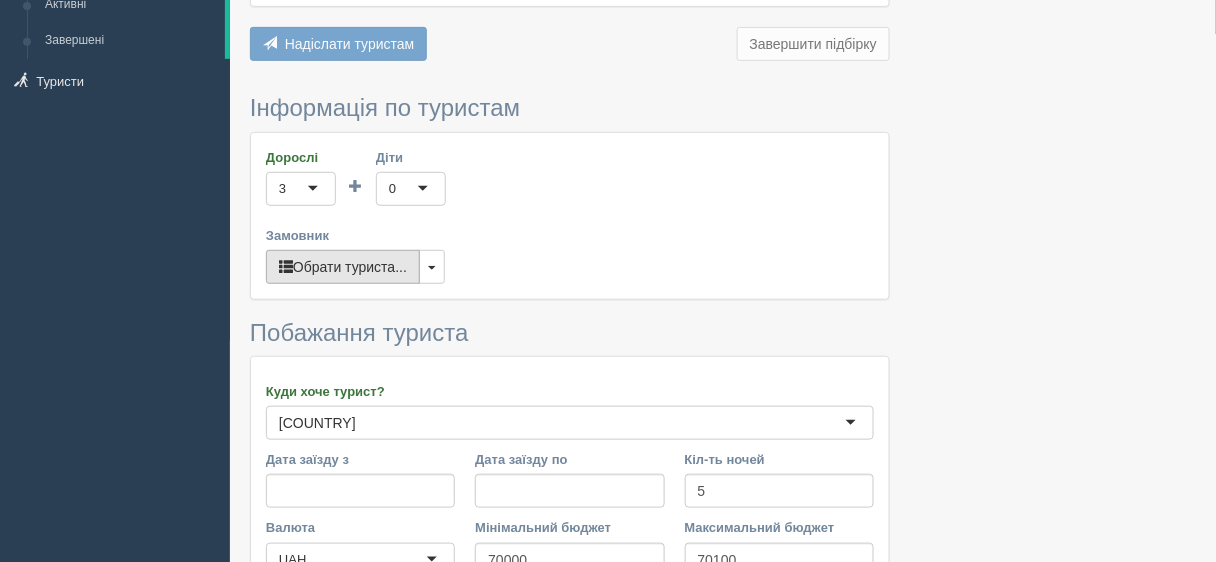 click on "Обрати туриста..." at bounding box center [343, 267] 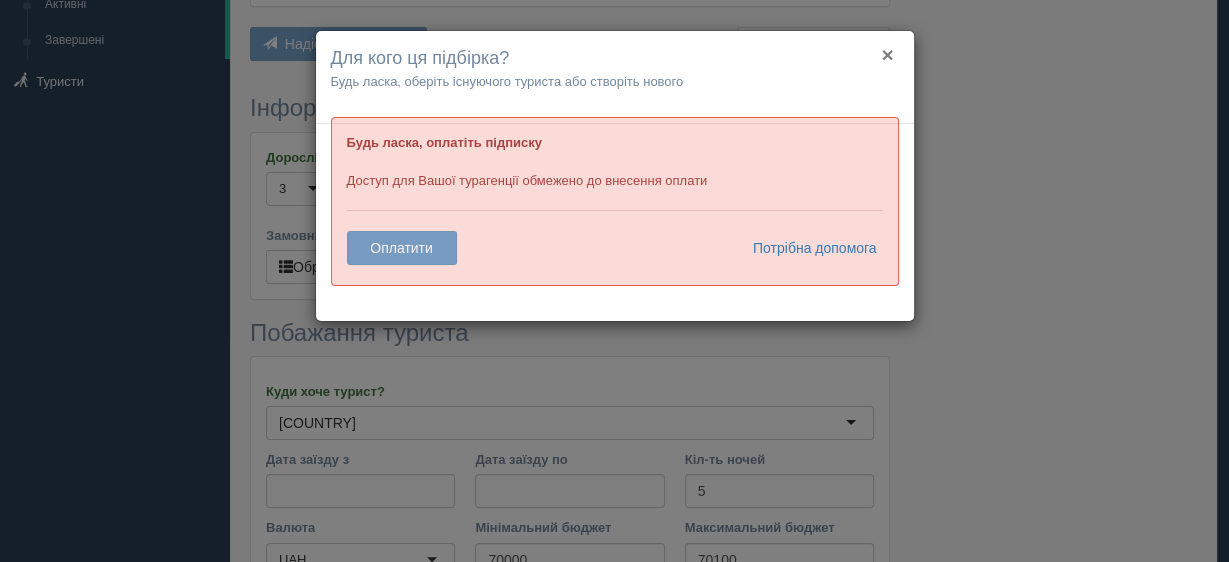 click on "×" at bounding box center [887, 54] 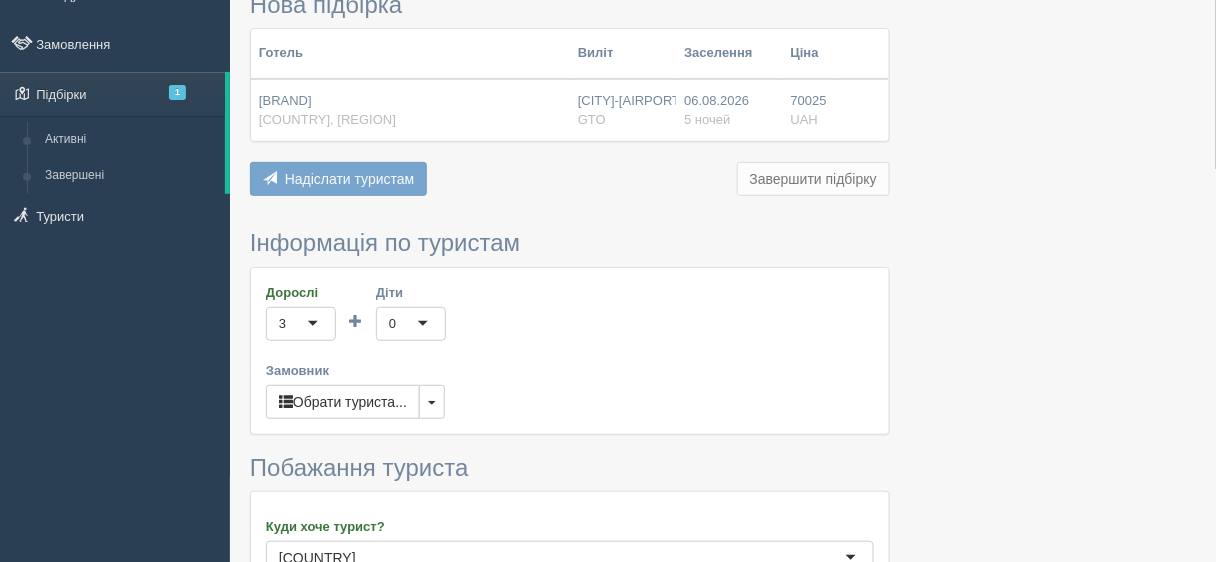 scroll, scrollTop: 61, scrollLeft: 0, axis: vertical 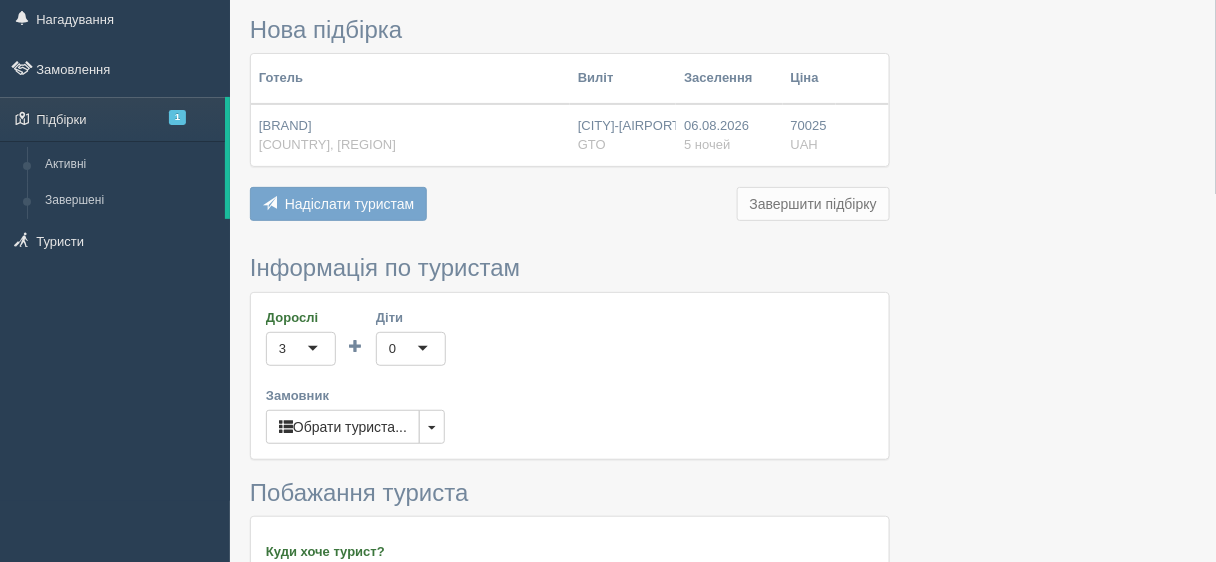 click on "Надіслати туристам
Надіслати
Завершити підбірку
Додати з Plugin
Додати тури з Chrome Plugin
Видалити все
Повернути" at bounding box center [570, 206] 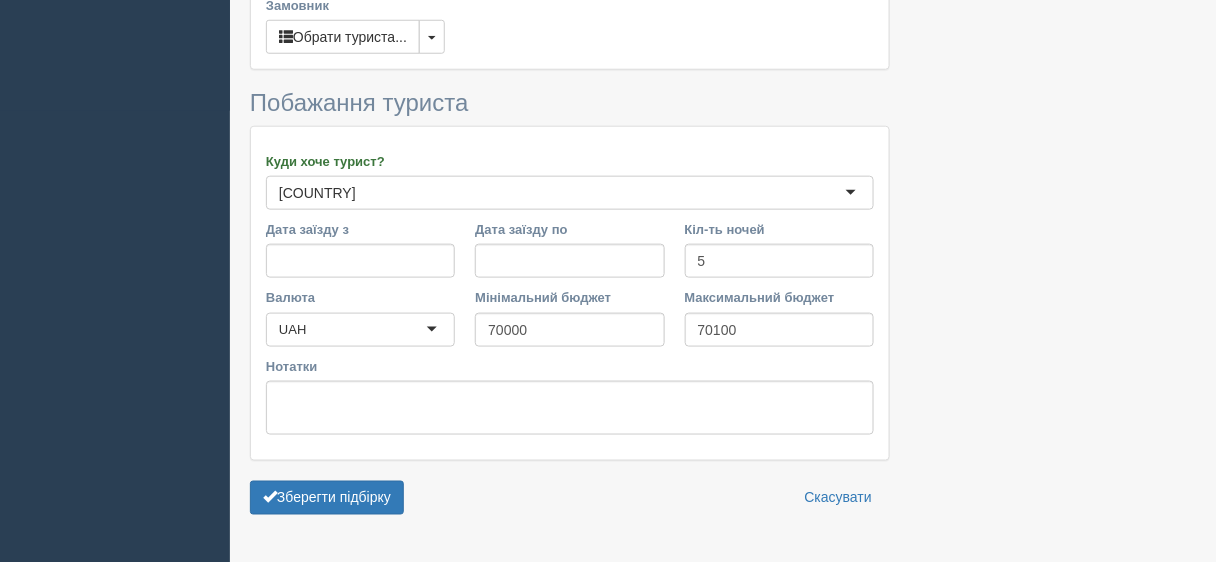 scroll, scrollTop: 461, scrollLeft: 0, axis: vertical 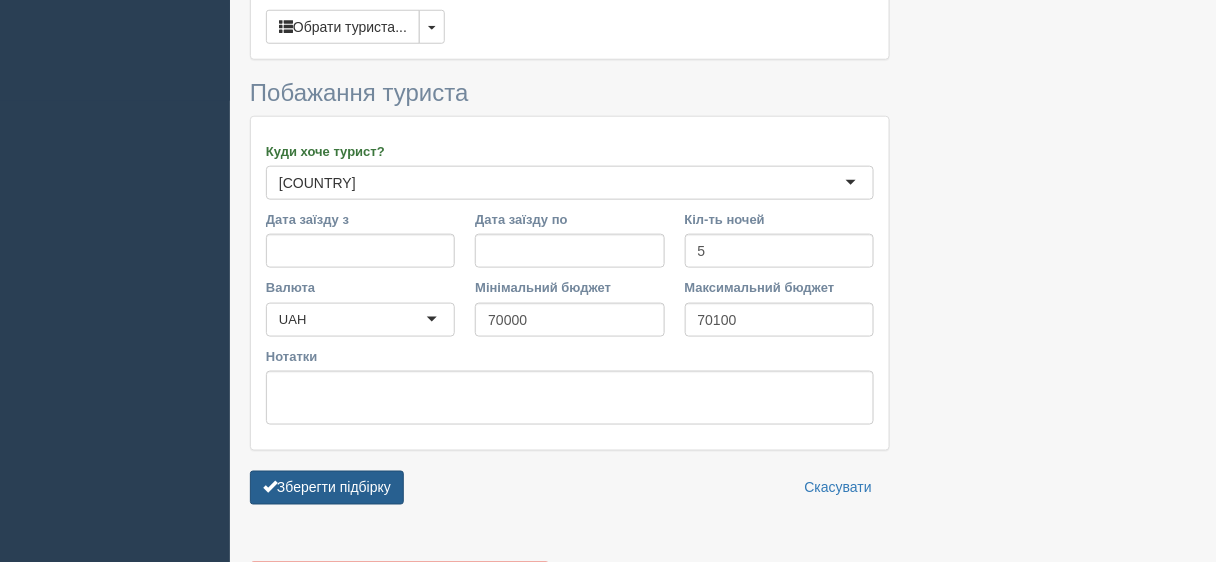 click on "Зберегти підбірку" at bounding box center (327, 488) 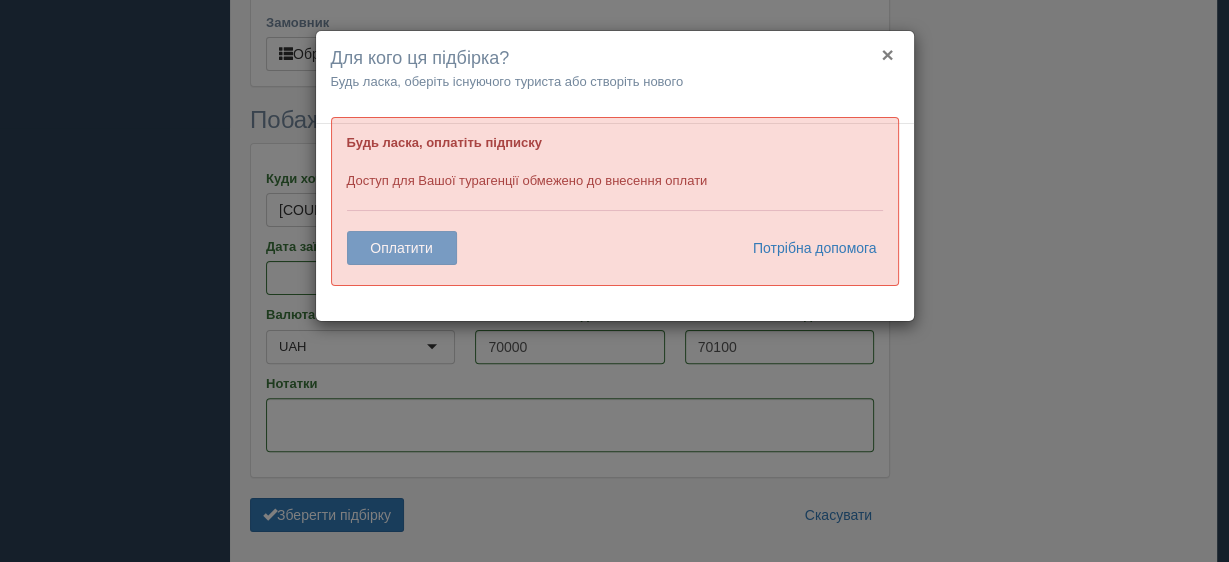 click on "×" at bounding box center [887, 54] 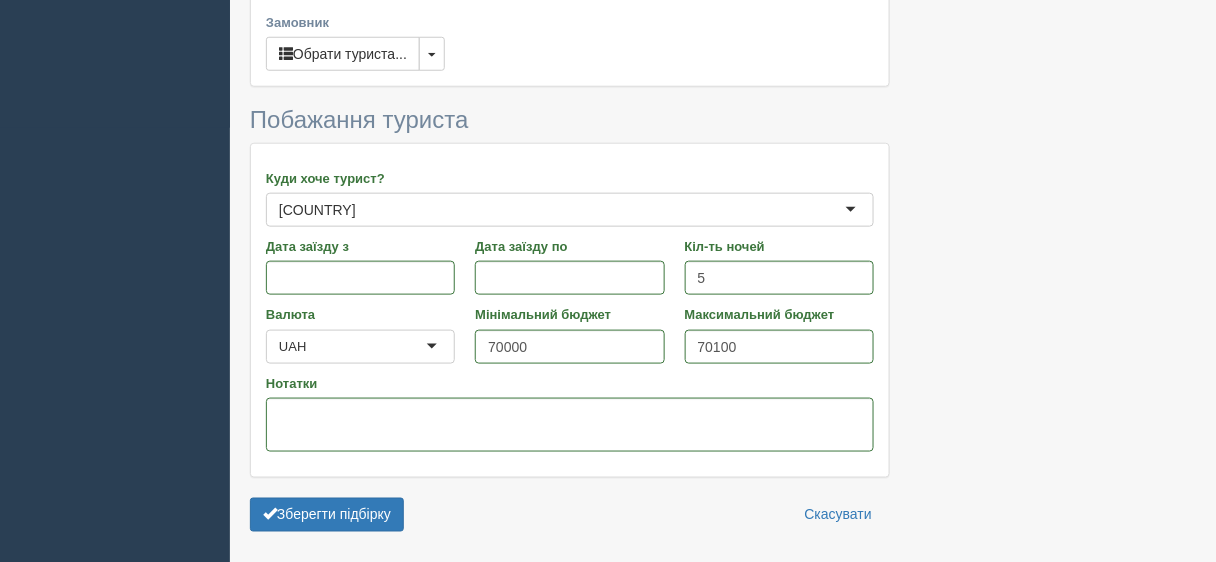 scroll, scrollTop: 354, scrollLeft: 0, axis: vertical 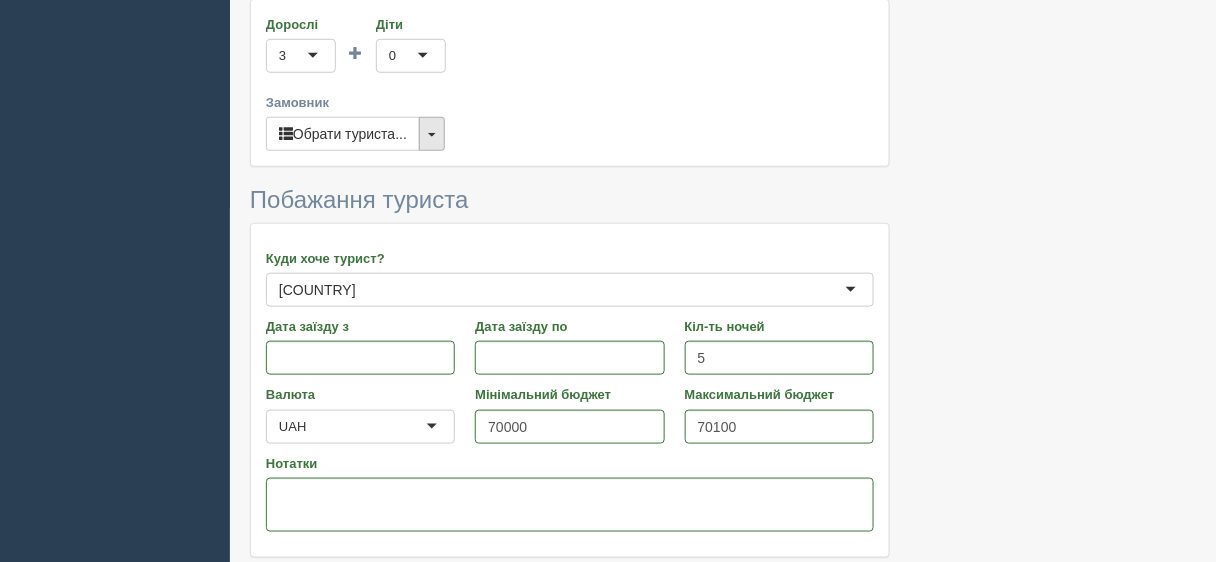 click at bounding box center [432, 134] 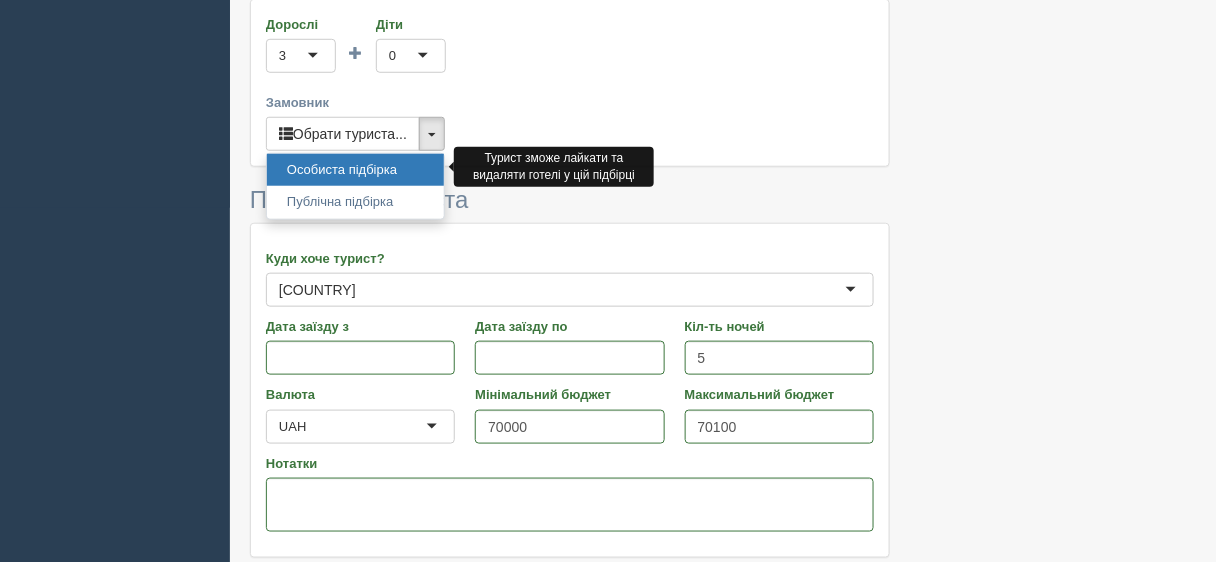 click on "Особиста підбірка" at bounding box center (355, 170) 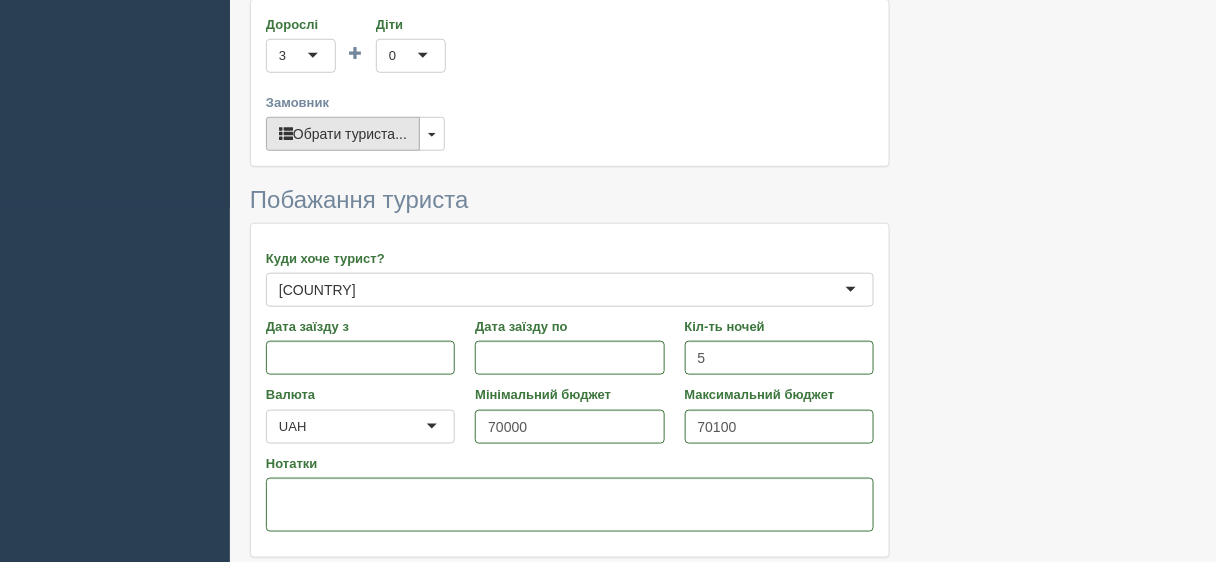 click on "Обрати туриста..." at bounding box center [343, 134] 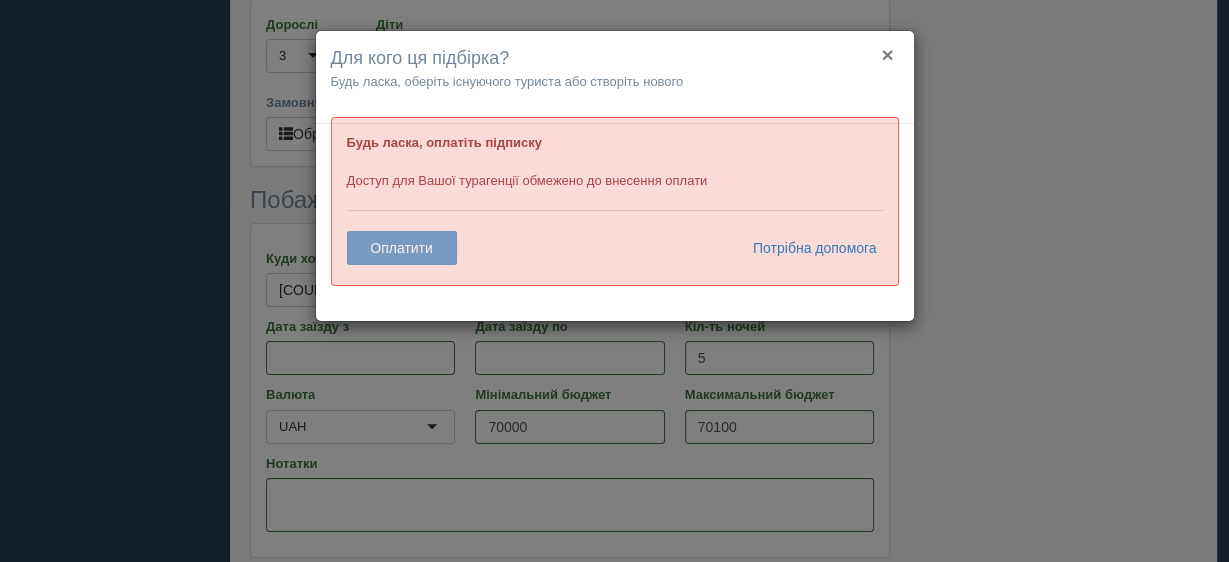 click on "×" at bounding box center [887, 54] 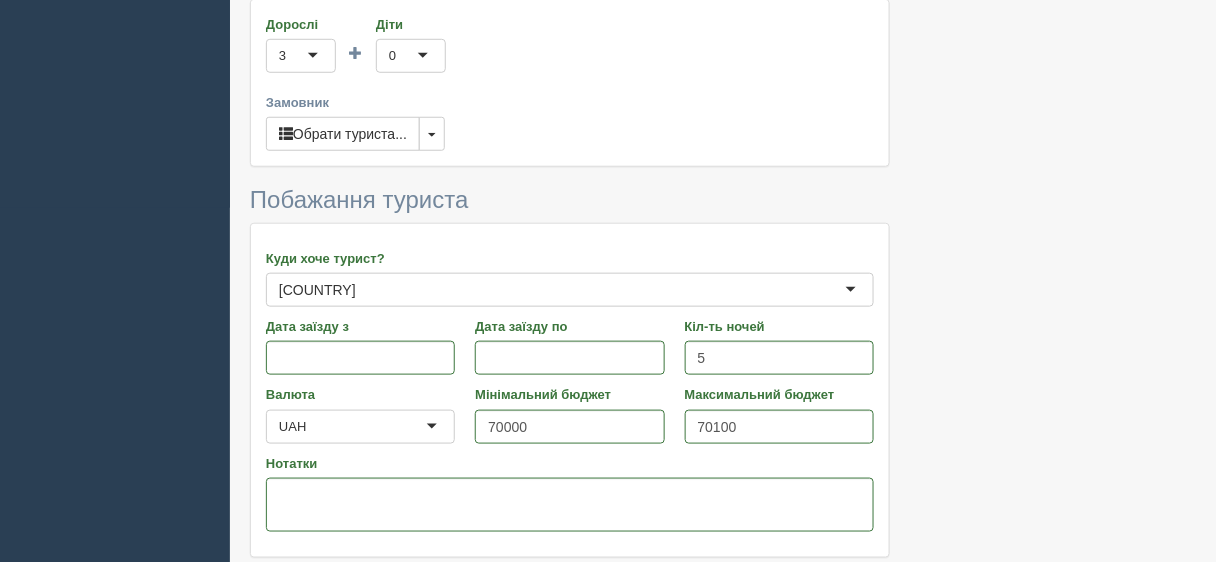 click on "UAH" at bounding box center [360, 427] 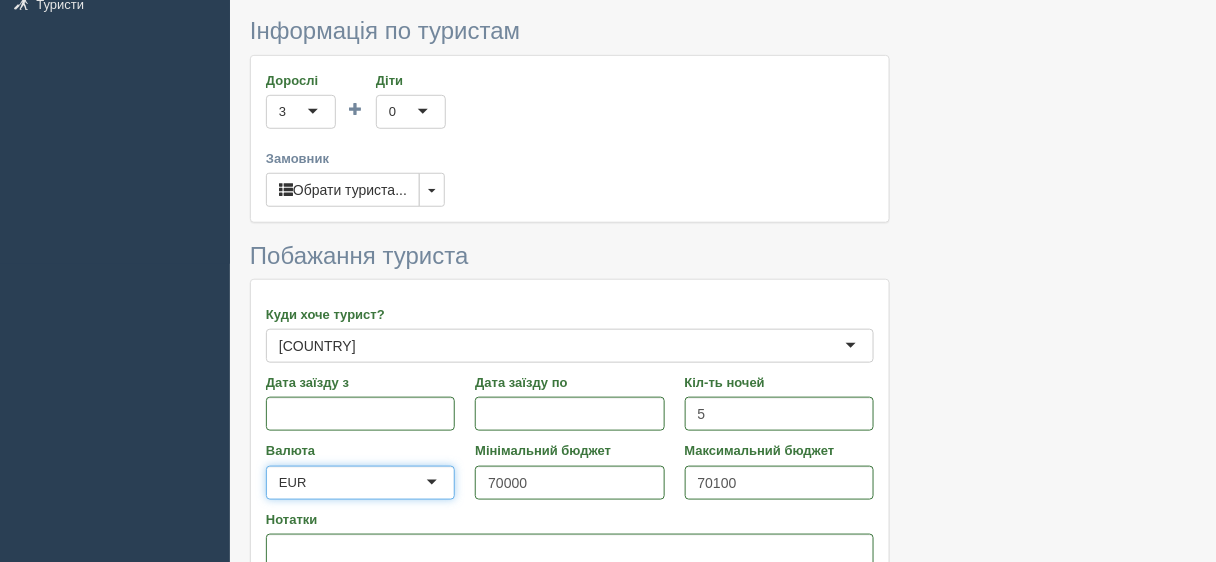 scroll, scrollTop: 274, scrollLeft: 0, axis: vertical 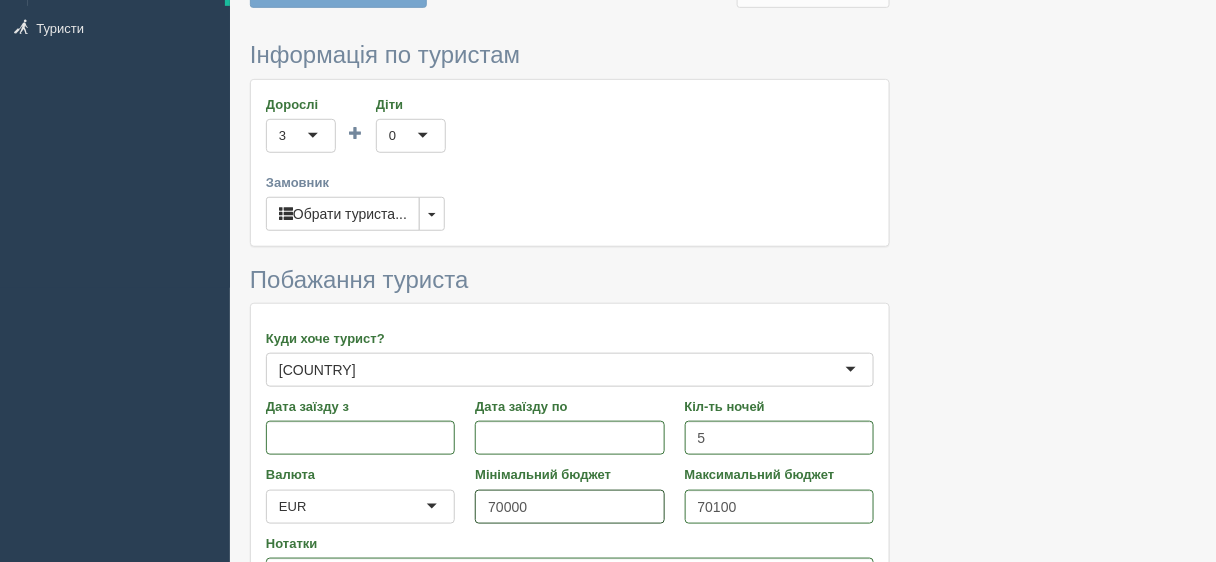 click on "70000" at bounding box center (569, 507) 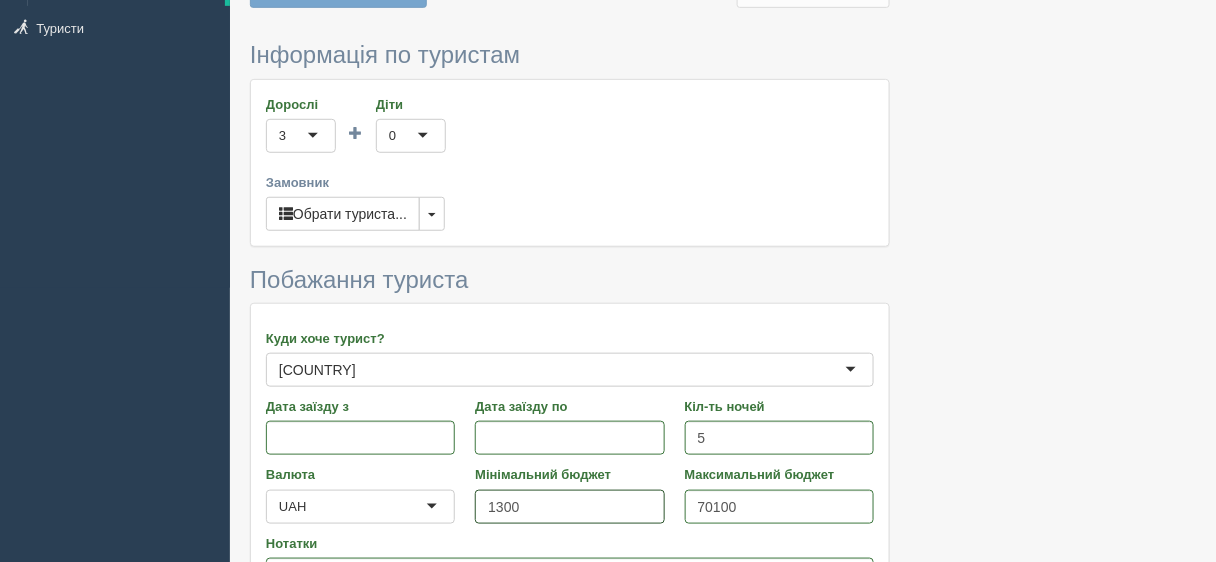 type on "1300" 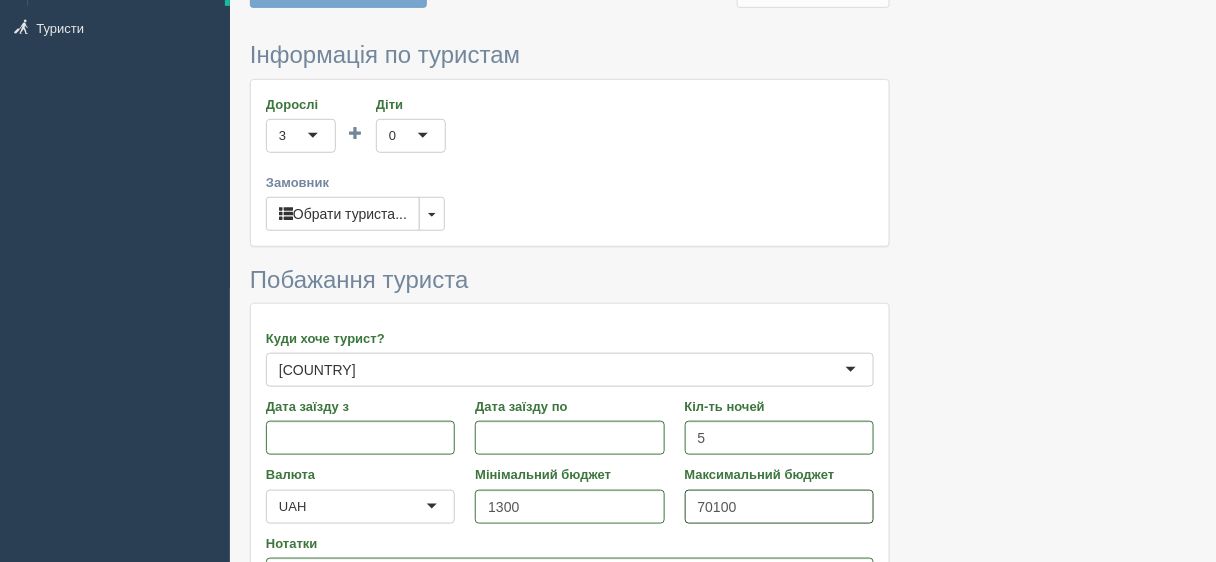 click on "70100" at bounding box center [779, 507] 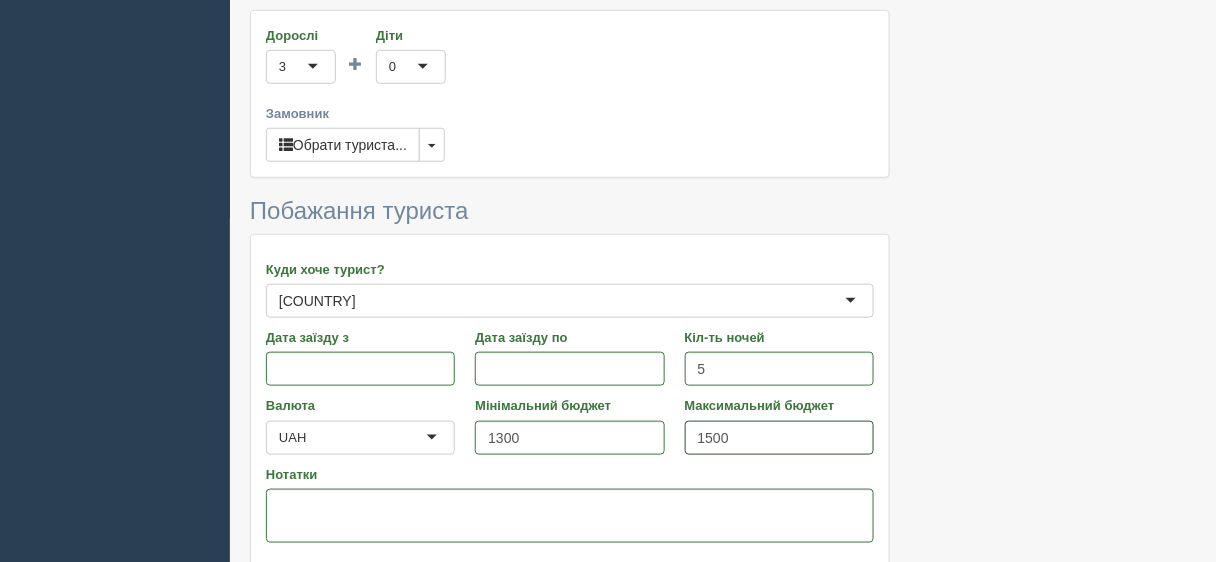 scroll, scrollTop: 274, scrollLeft: 0, axis: vertical 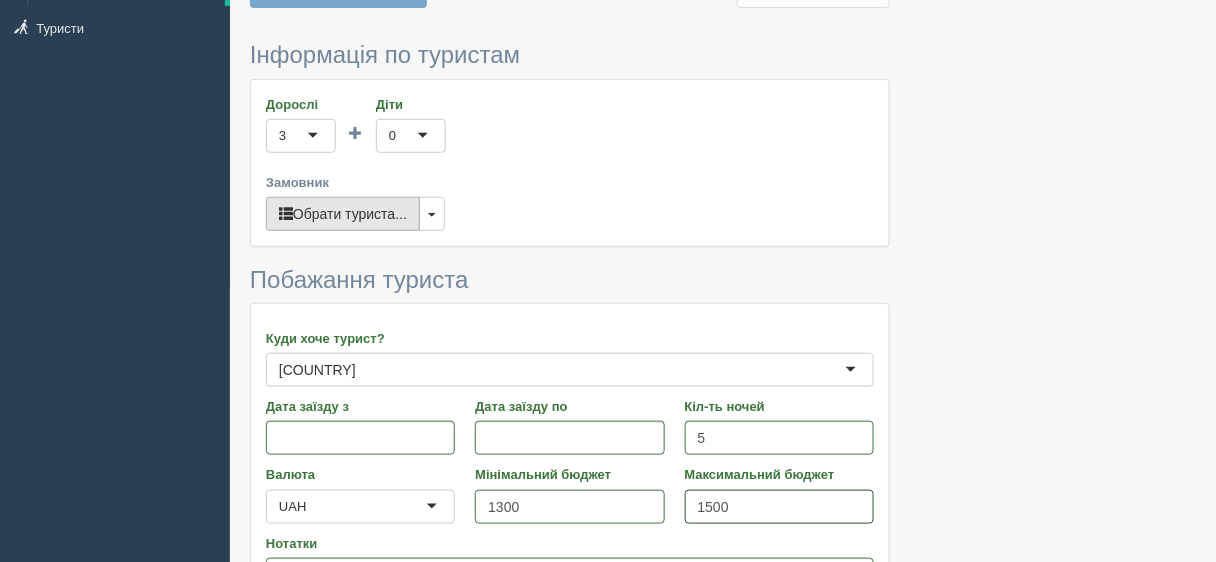 type on "1500" 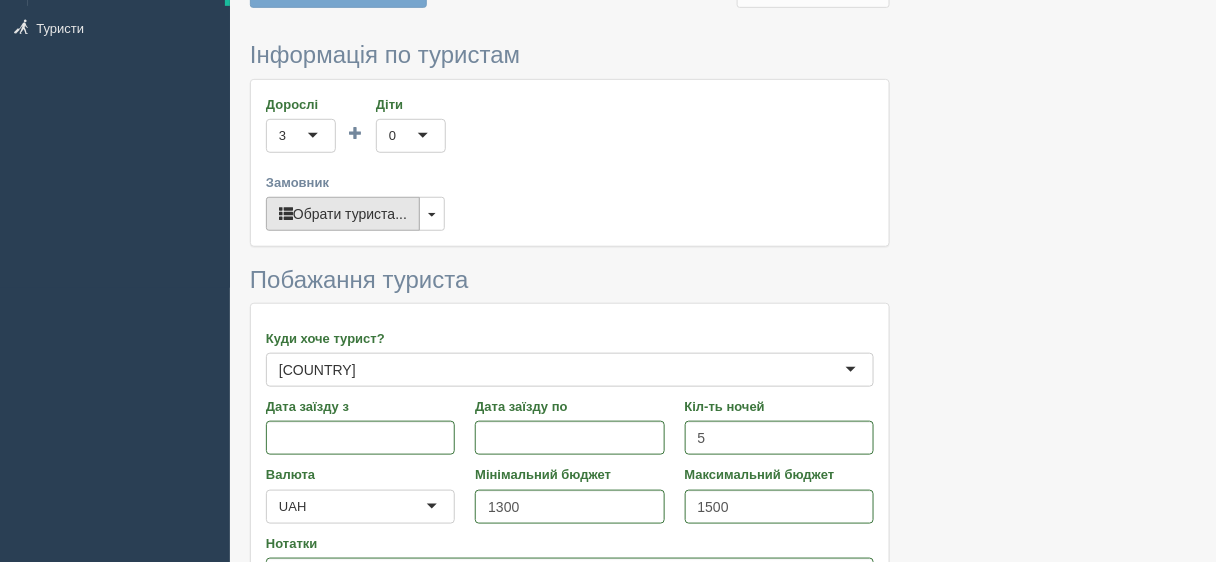 click on "Обрати туриста..." at bounding box center (343, 214) 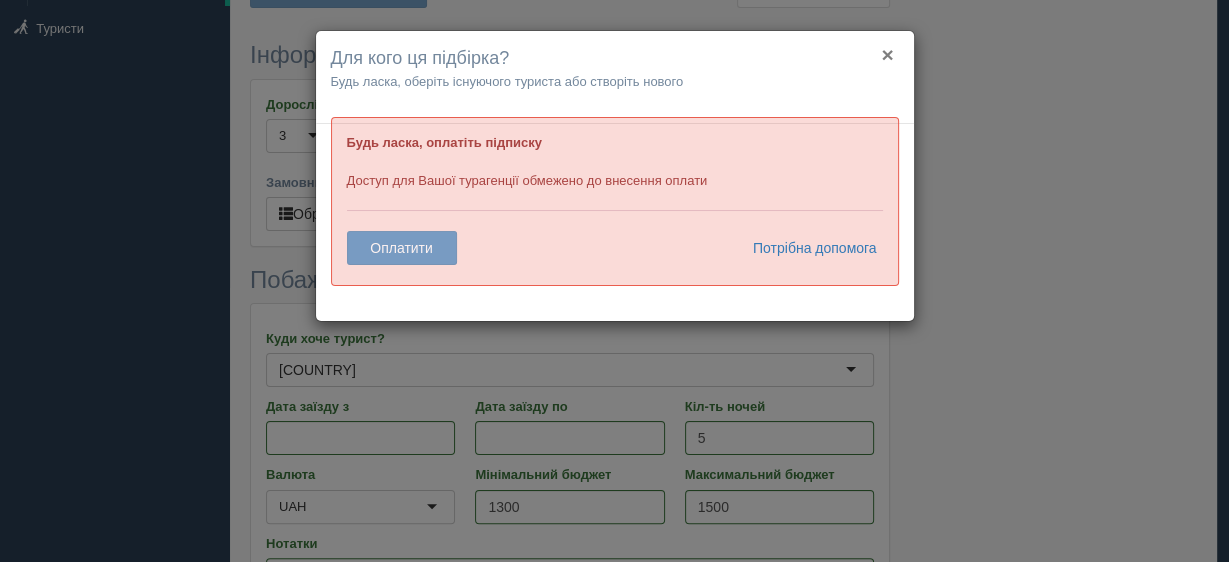 click on "×" at bounding box center [887, 54] 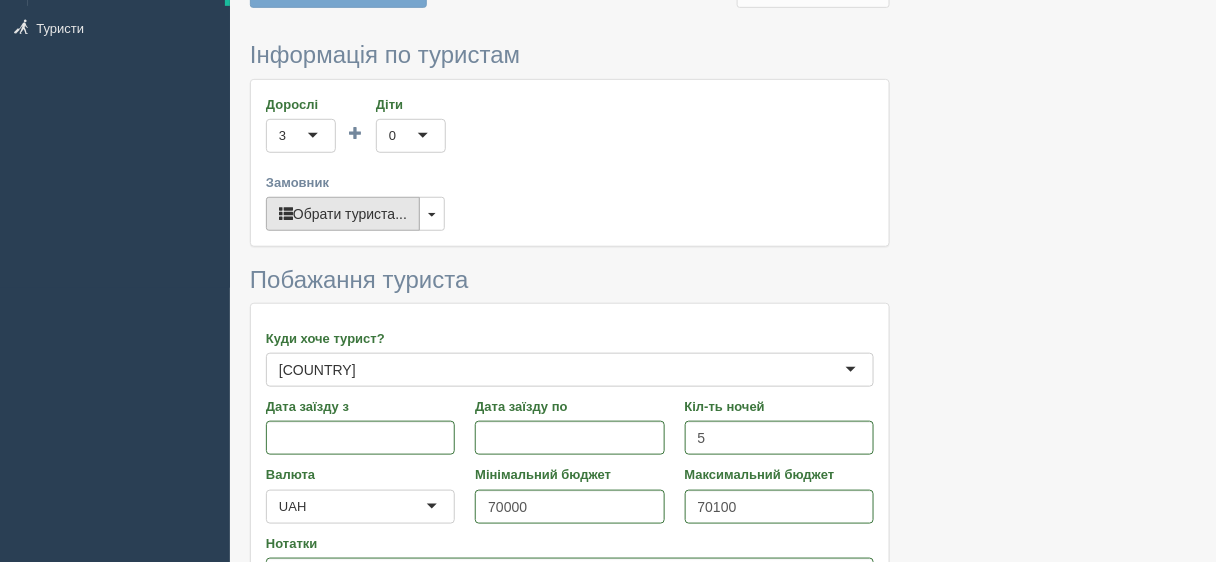 click on "Обрати туриста..." at bounding box center [343, 214] 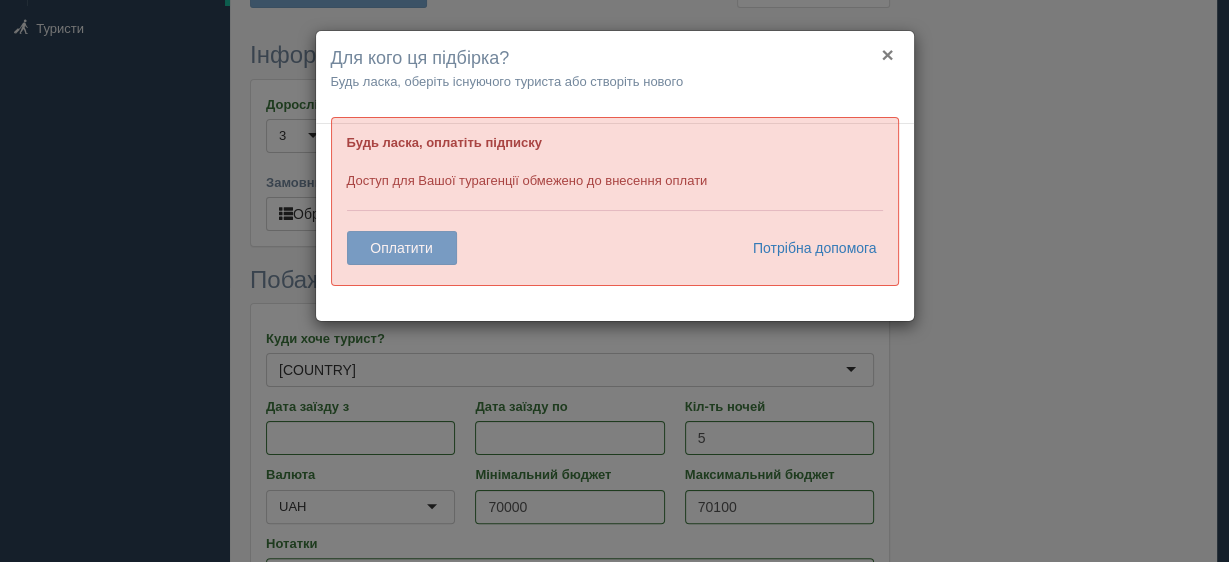 click on "×" at bounding box center (887, 54) 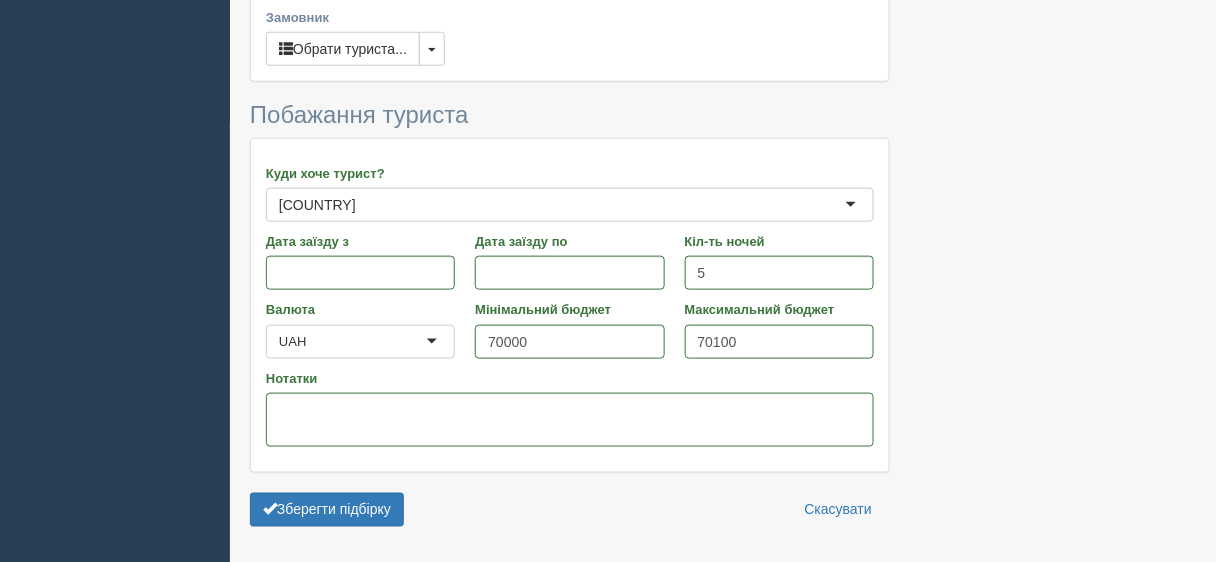 scroll, scrollTop: 594, scrollLeft: 0, axis: vertical 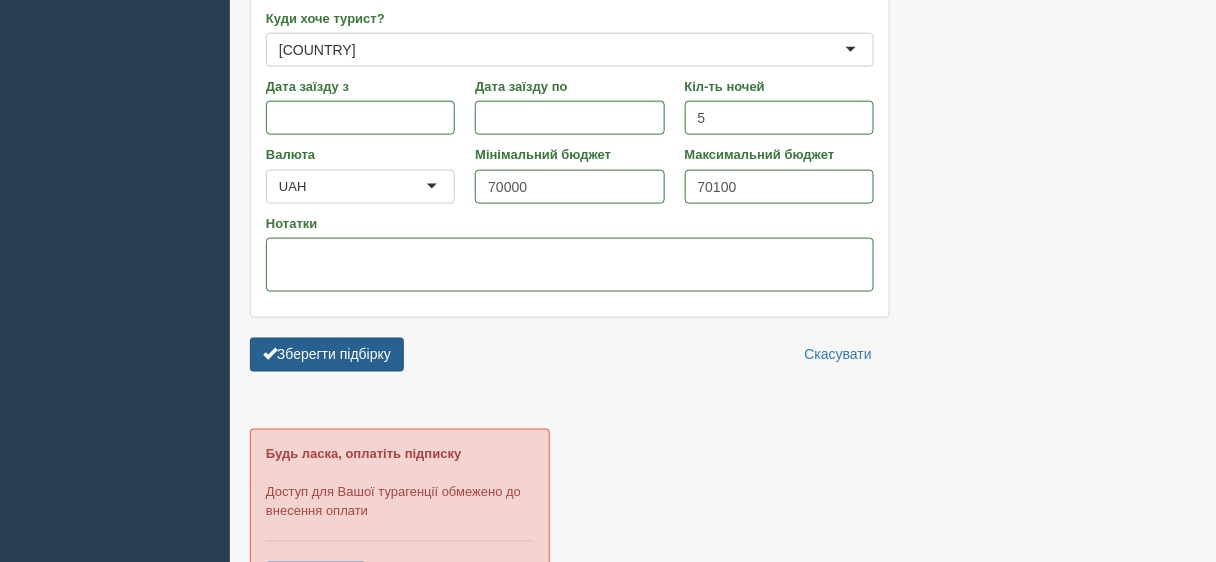 click on "Зберегти підбірку" at bounding box center (327, 355) 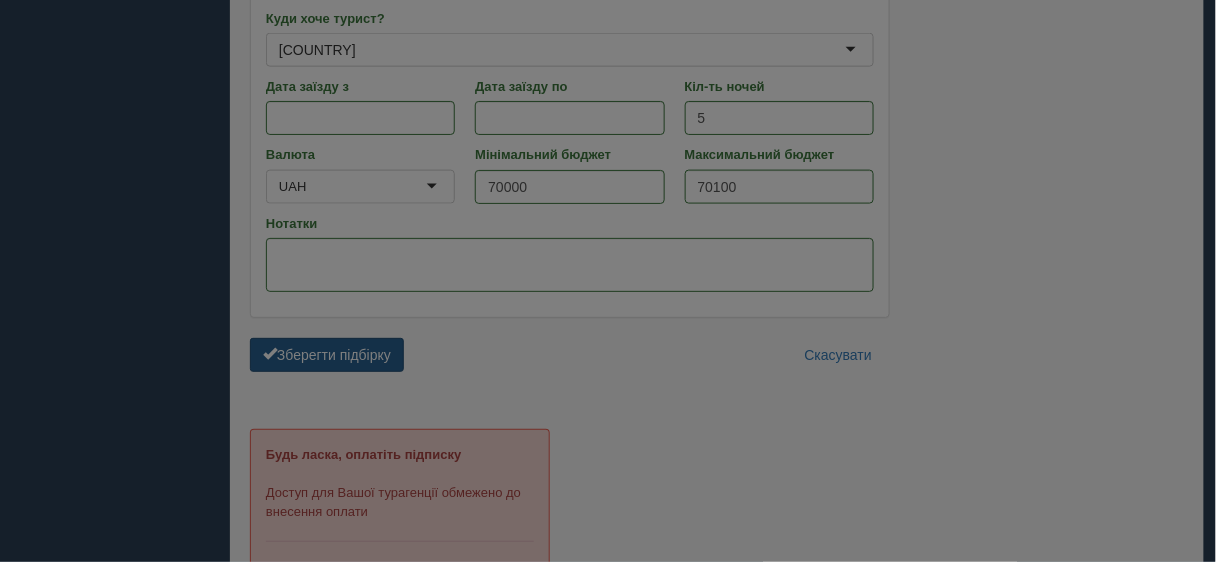 scroll, scrollTop: 434, scrollLeft: 0, axis: vertical 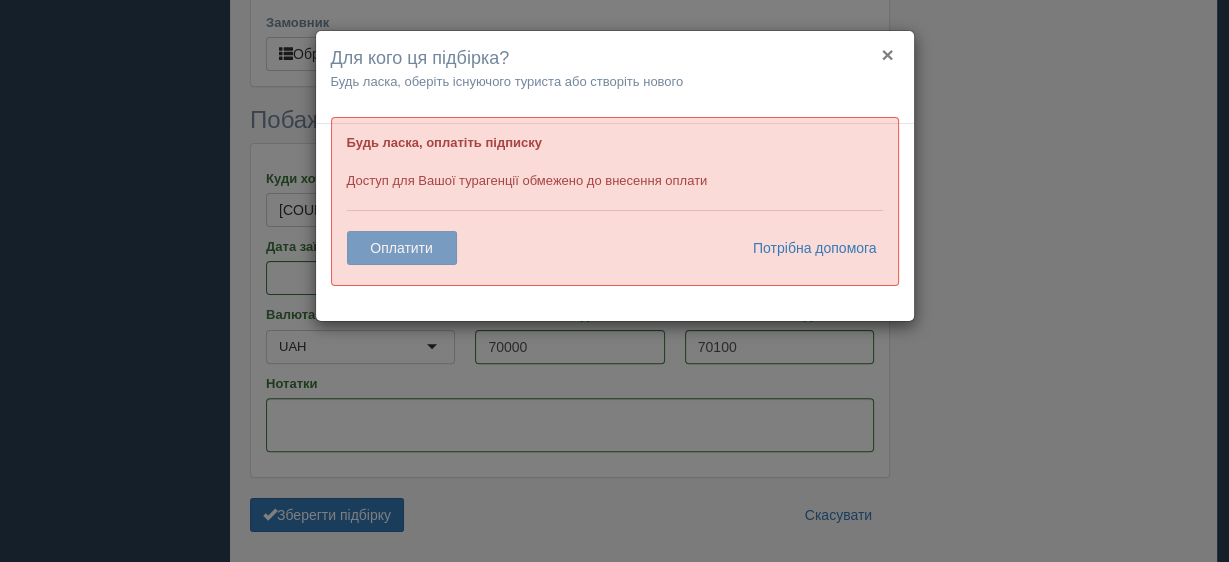 click on "×" at bounding box center [887, 54] 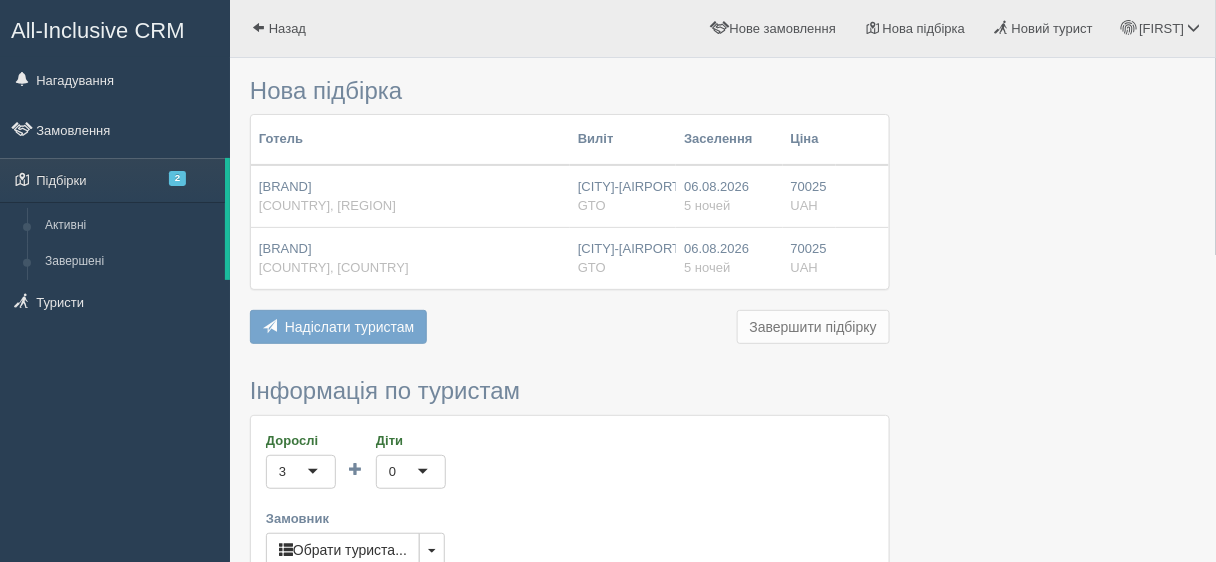 scroll, scrollTop: 160, scrollLeft: 0, axis: vertical 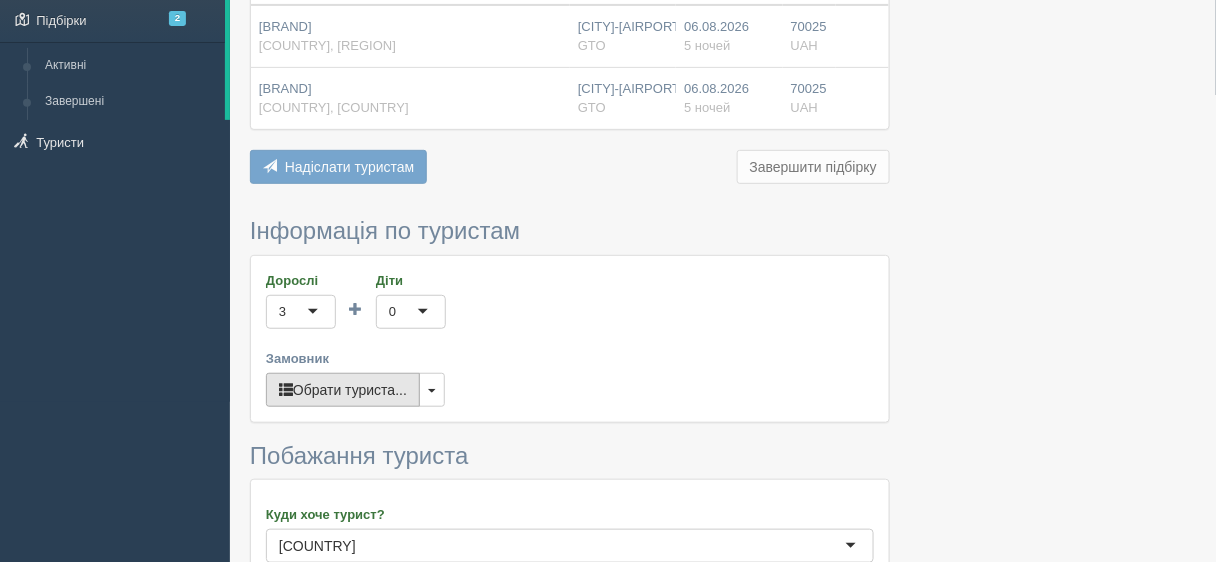 click on "Обрати туриста..." at bounding box center (343, 390) 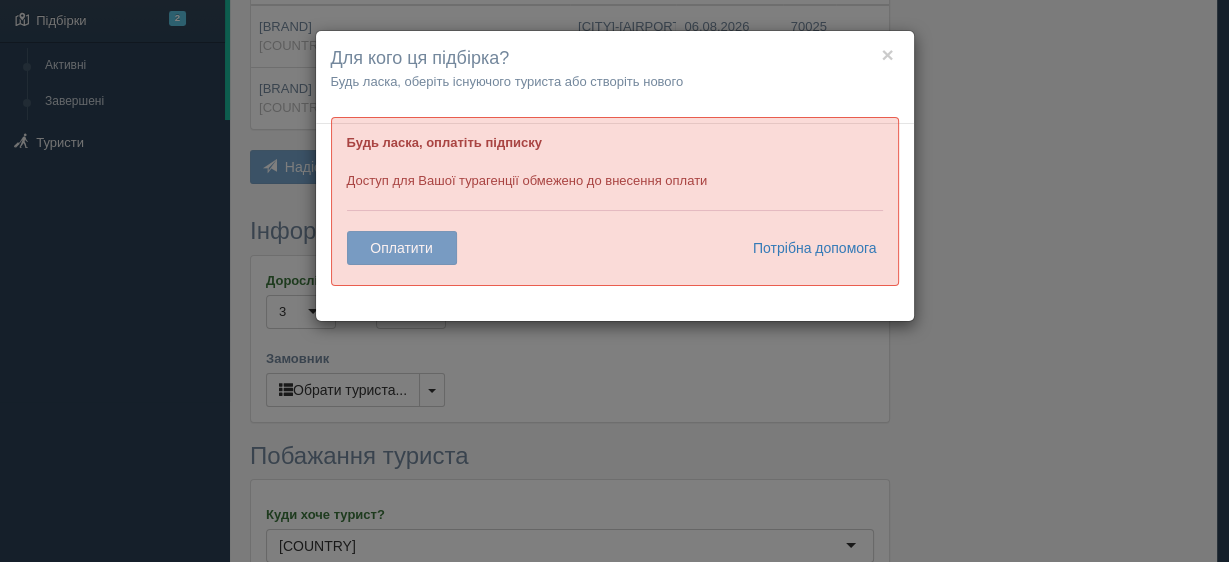 click on "×
Для кого ця підбірка?
Будь ласка, оберіть існуючого туриста або створіть нового
Будь ласка, оплатіть підписку
Доступ для Вашої турагенції обмежено до внесення оплати
Оплатити
Потрібна допомога" at bounding box center (614, 281) 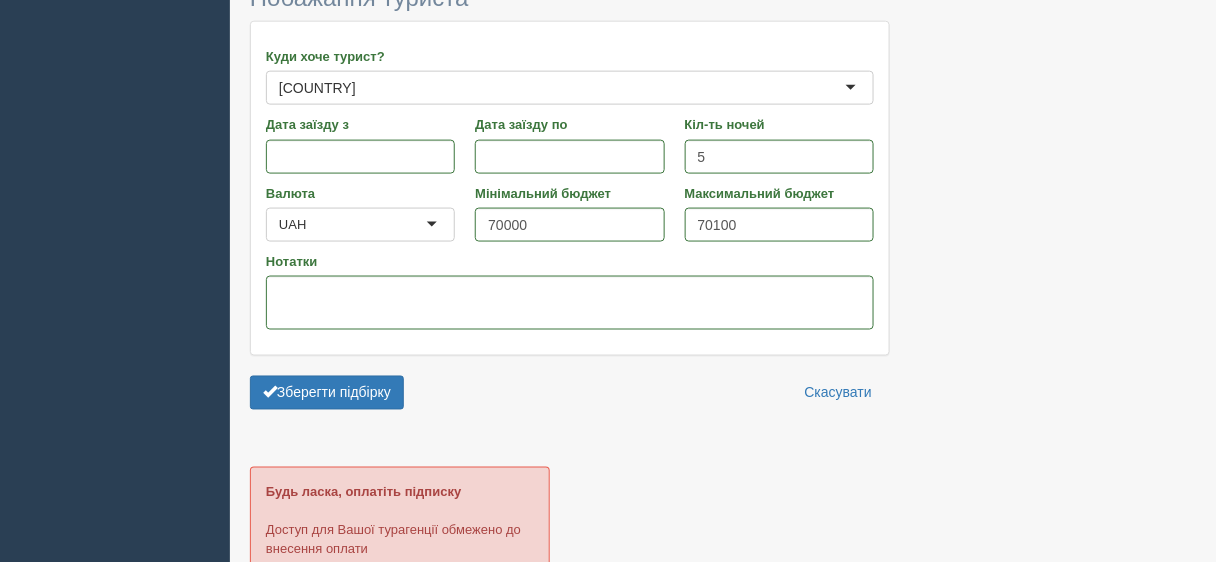 scroll, scrollTop: 400, scrollLeft: 0, axis: vertical 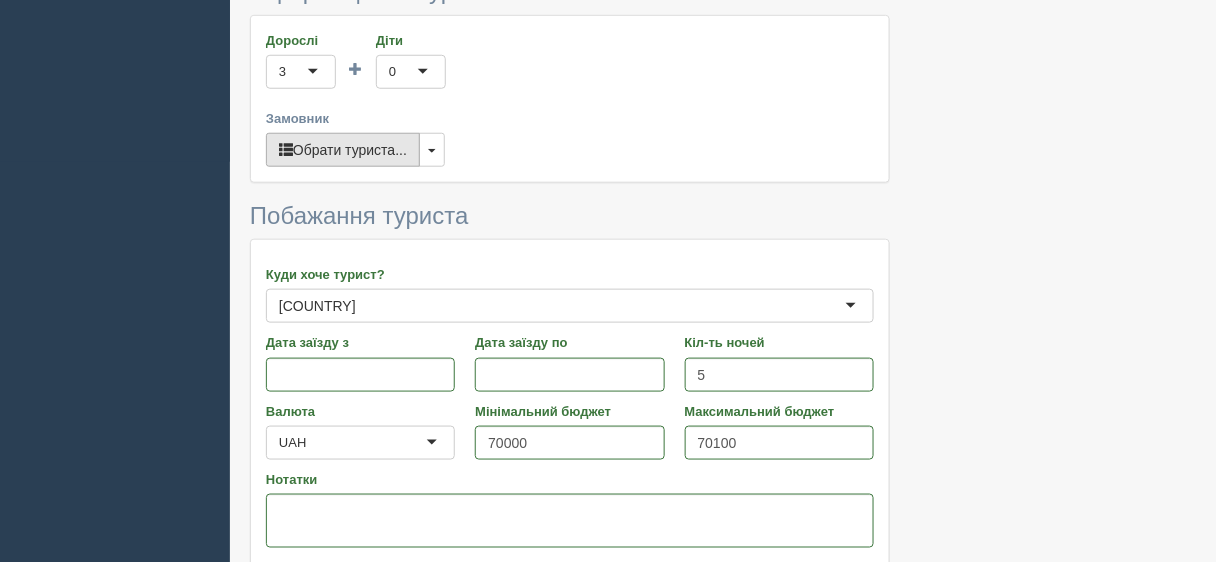 click on "Обрати туриста..." at bounding box center [343, 150] 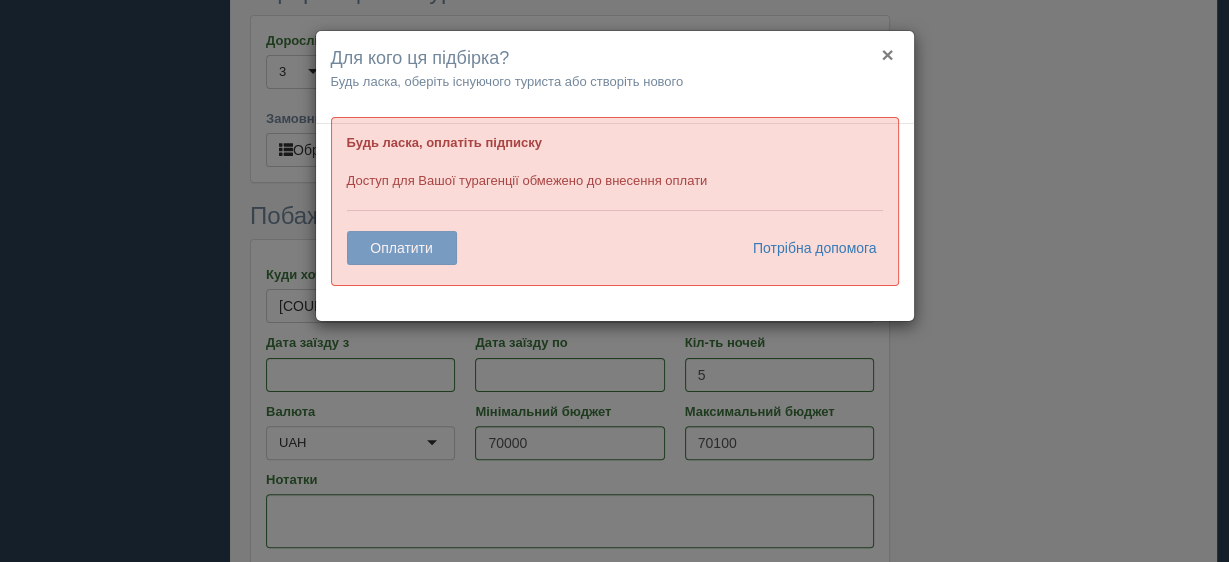 click on "×" at bounding box center [887, 54] 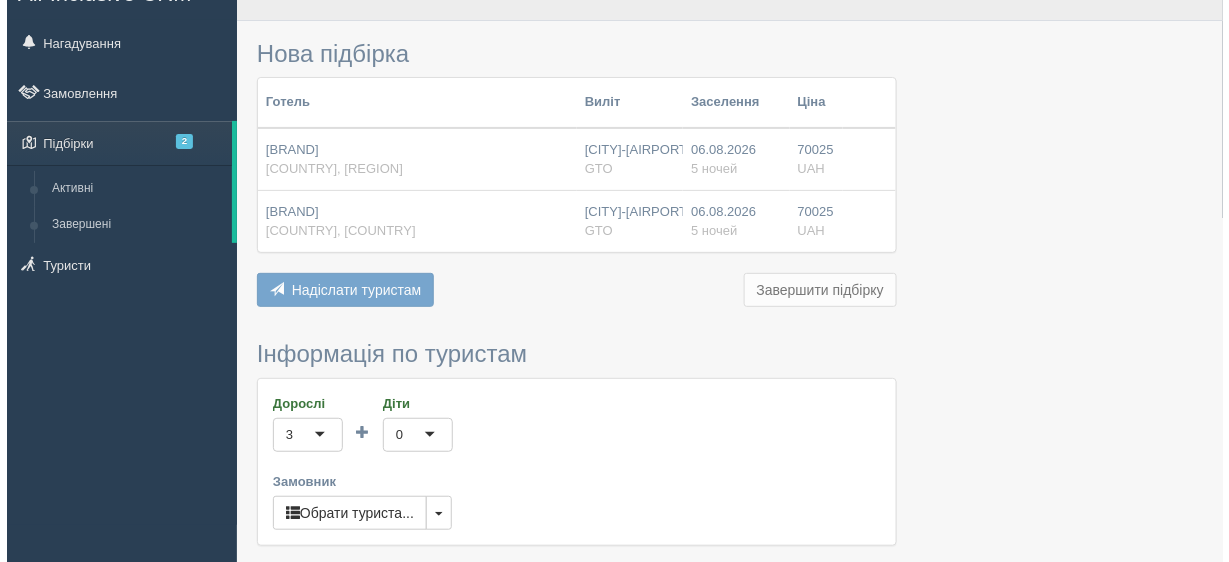 scroll, scrollTop: 0, scrollLeft: 0, axis: both 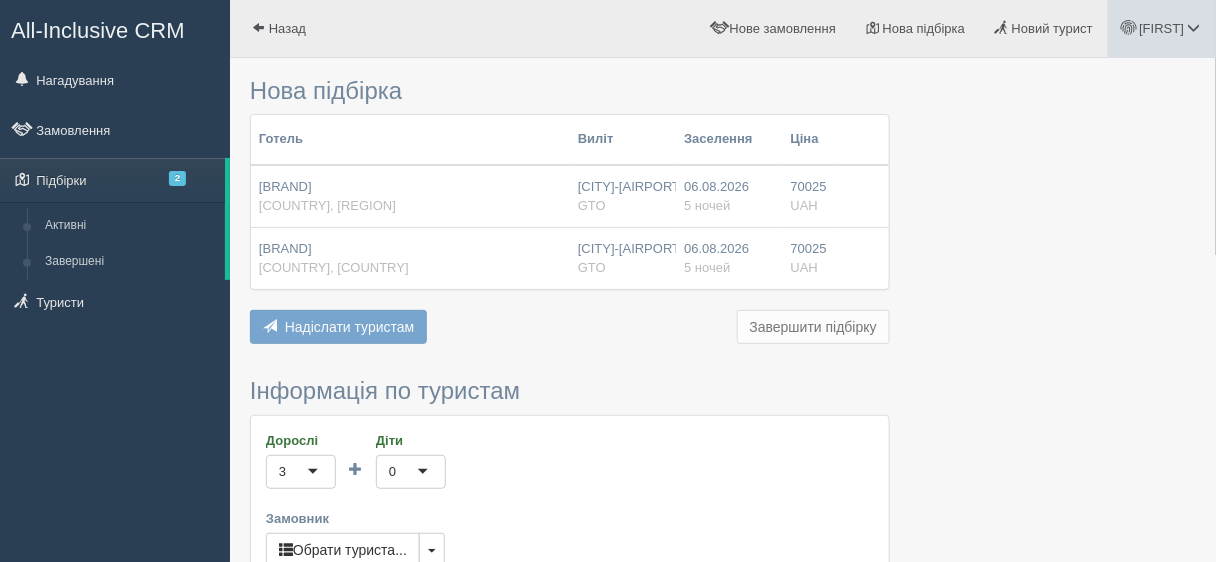 click on "[NAME]" at bounding box center [1162, 28] 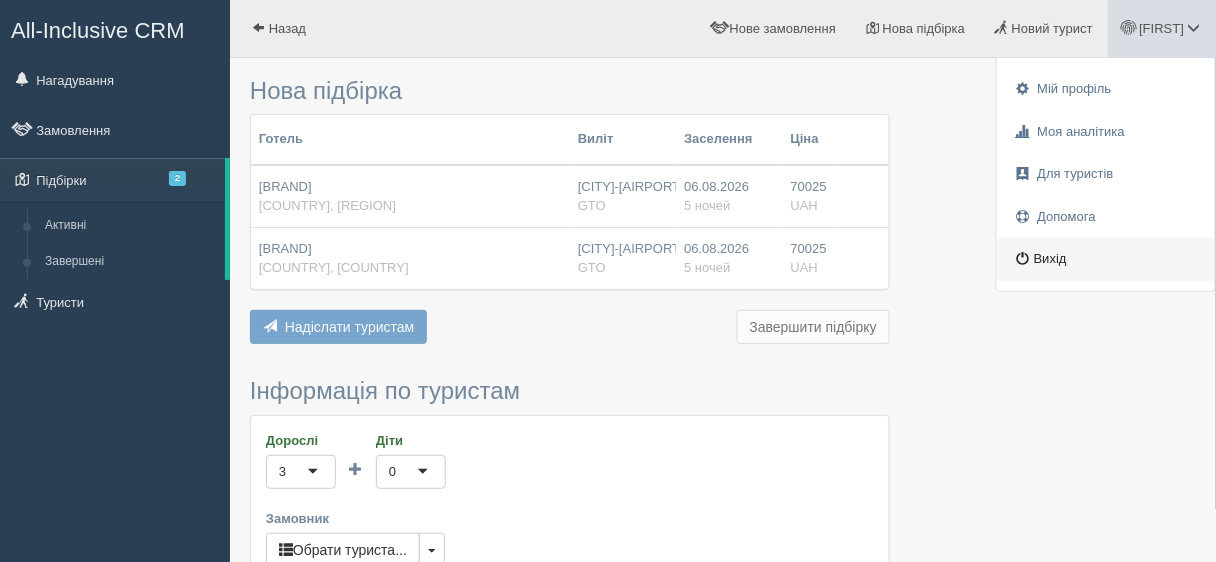 click on "Вихід" at bounding box center (1106, 259) 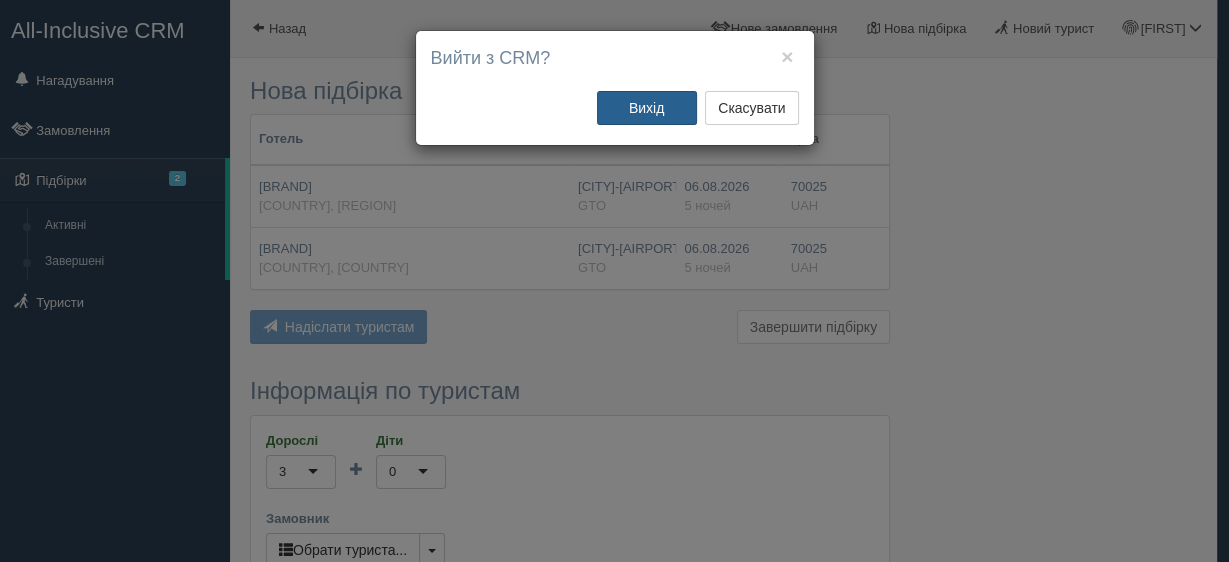 click on "Вихід" at bounding box center (647, 108) 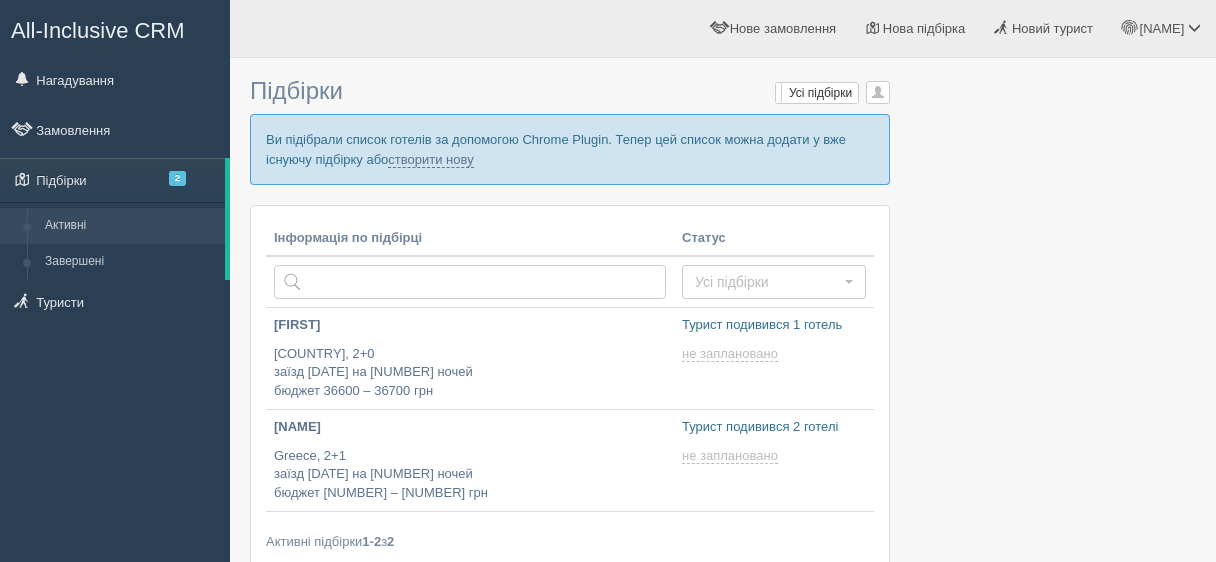 scroll, scrollTop: 0, scrollLeft: 0, axis: both 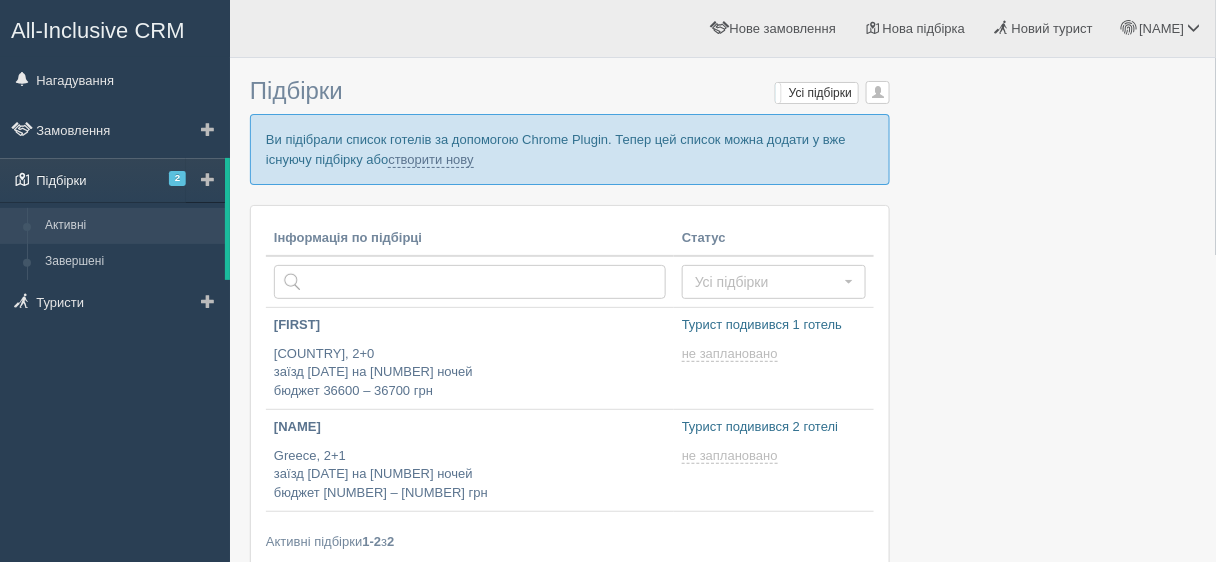 click on "Підбірки 2" at bounding box center (112, 180) 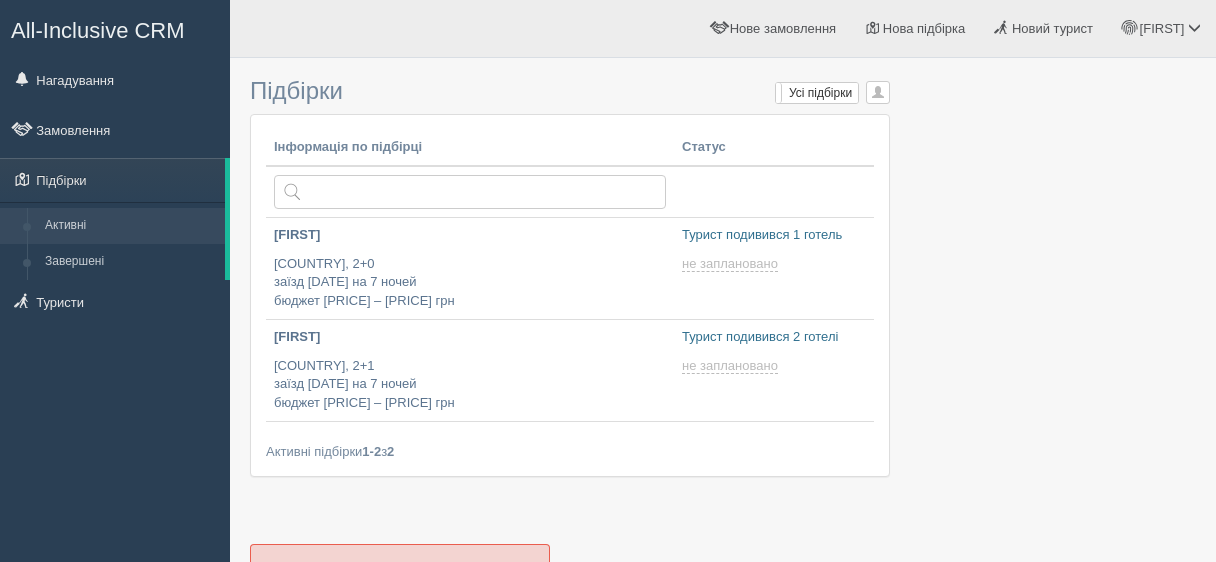 scroll, scrollTop: 0, scrollLeft: 0, axis: both 